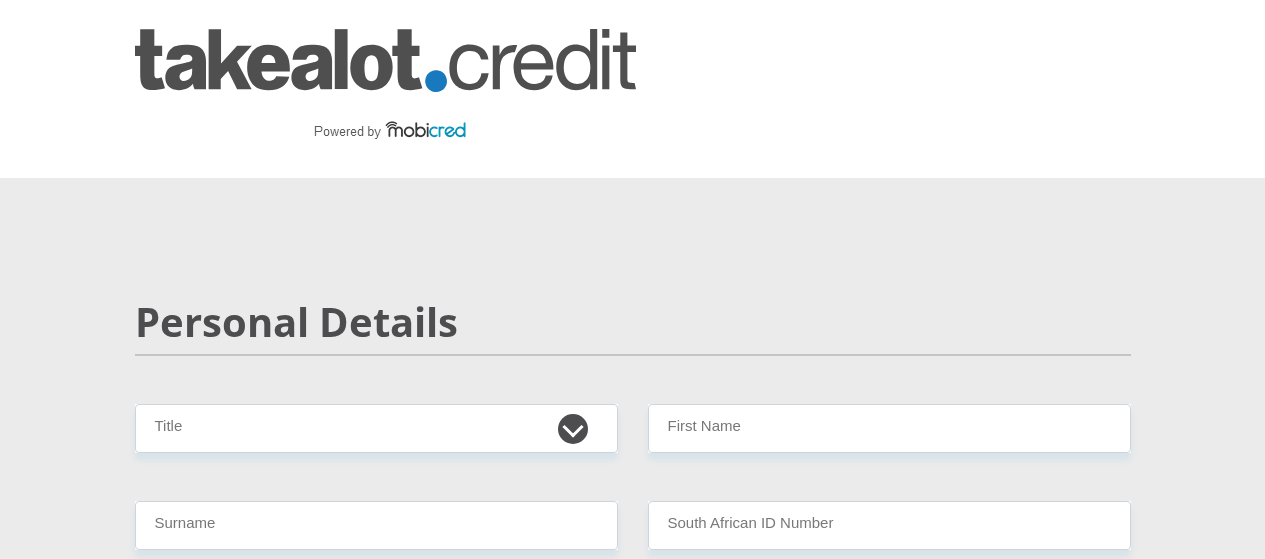 scroll, scrollTop: 0, scrollLeft: 0, axis: both 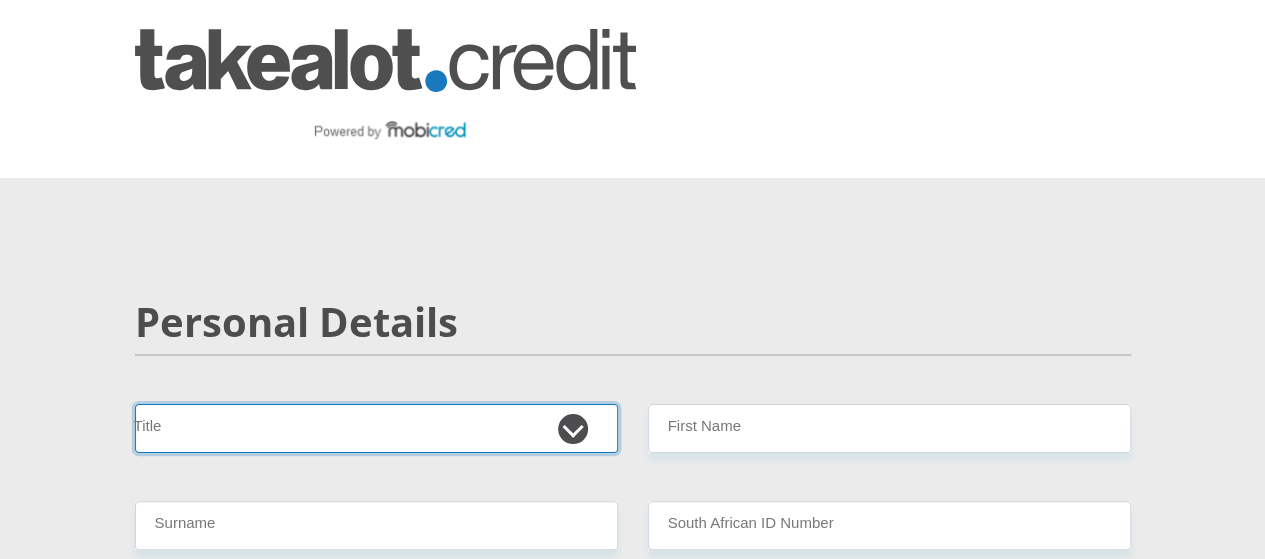 click on "Mr
Ms
Mrs
Dr
Other" at bounding box center (376, 428) 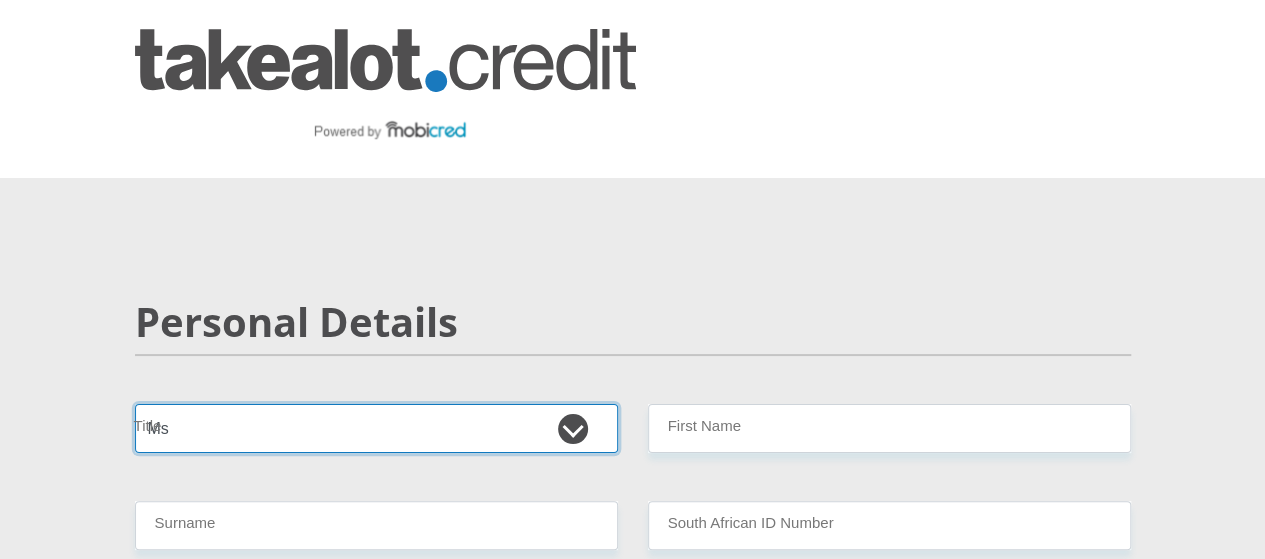 click on "Mr
Ms
Mrs
Dr
Other" at bounding box center [376, 428] 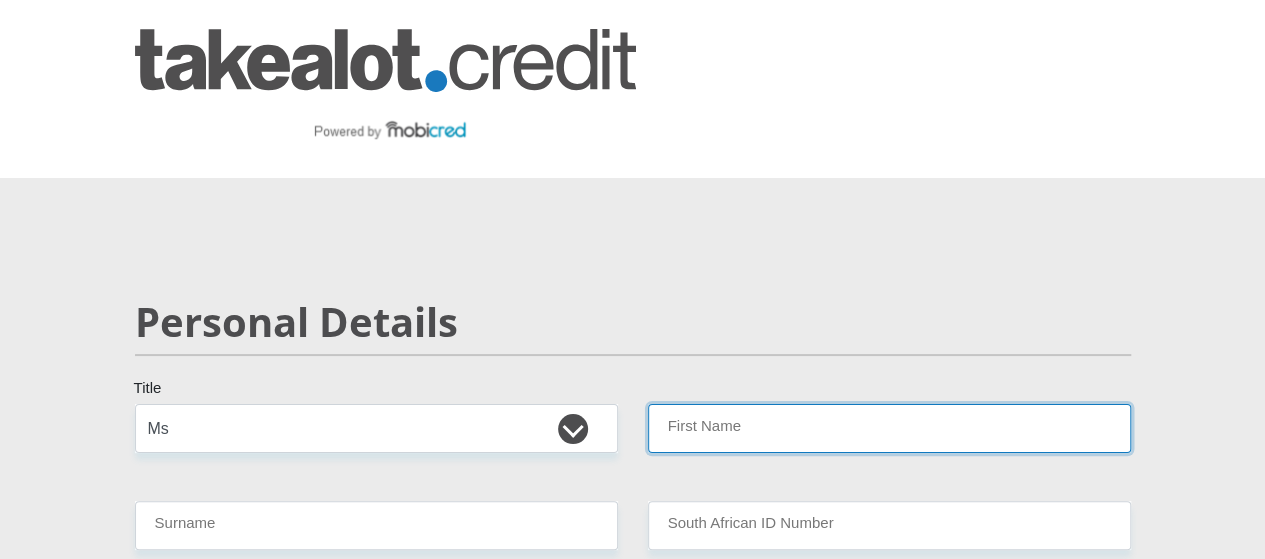 click on "First Name" at bounding box center (889, 428) 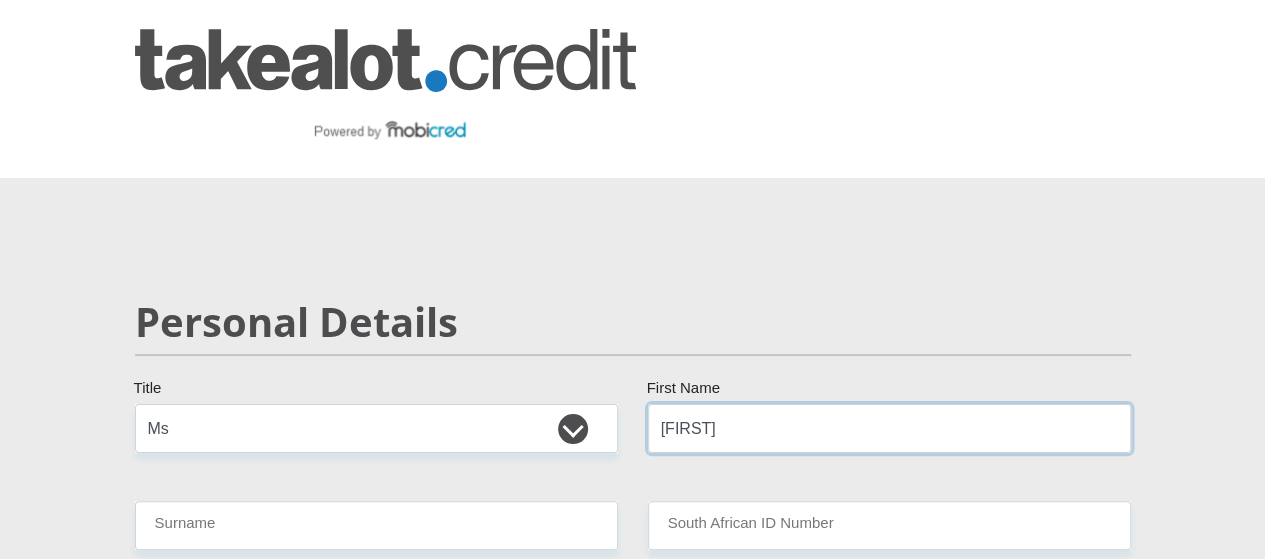 type on "i" 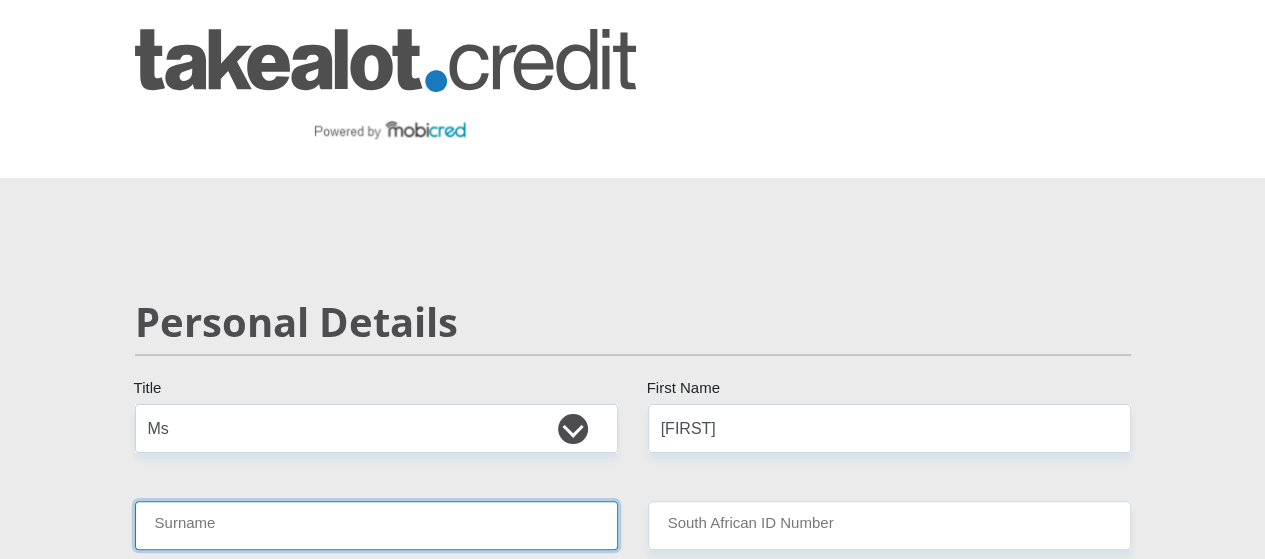 click on "Surname" at bounding box center [376, 525] 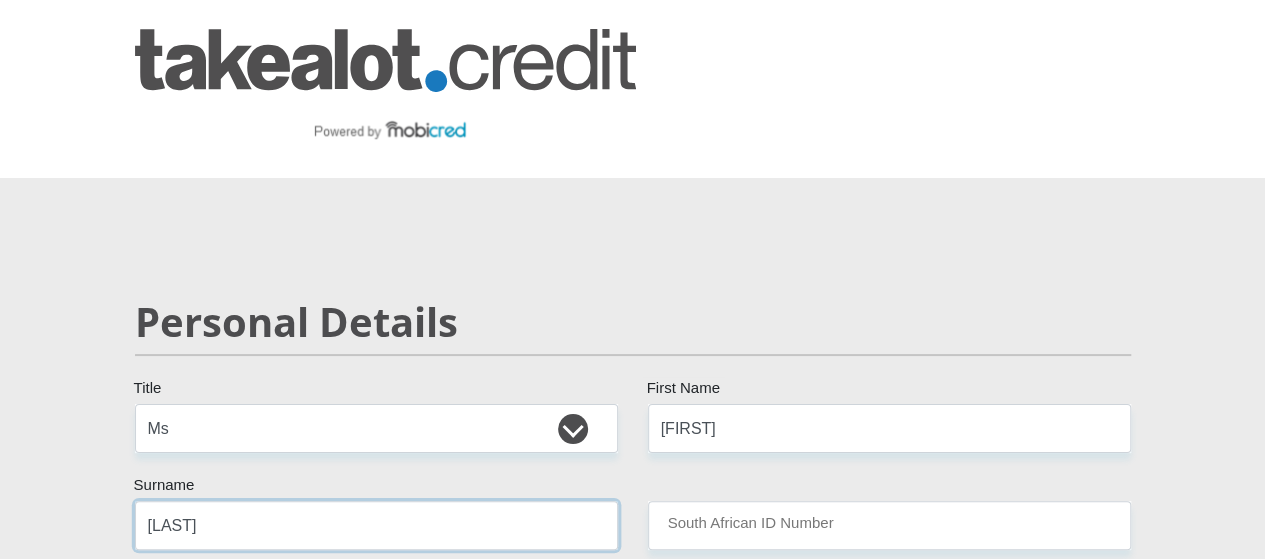 type on "[LAST]" 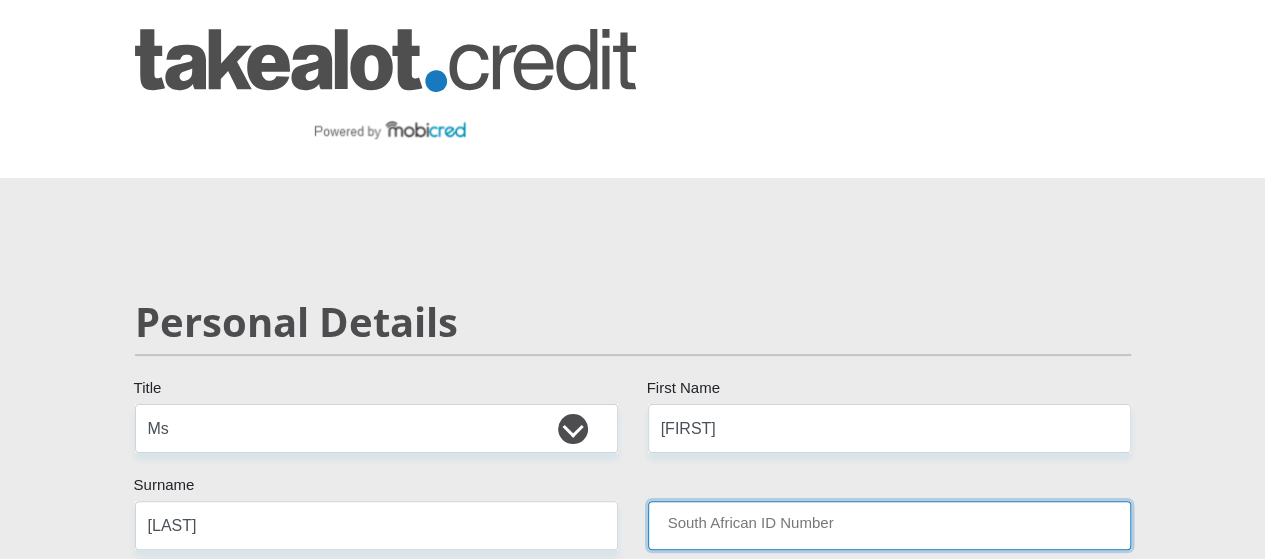 click on "South African ID Number" at bounding box center (889, 525) 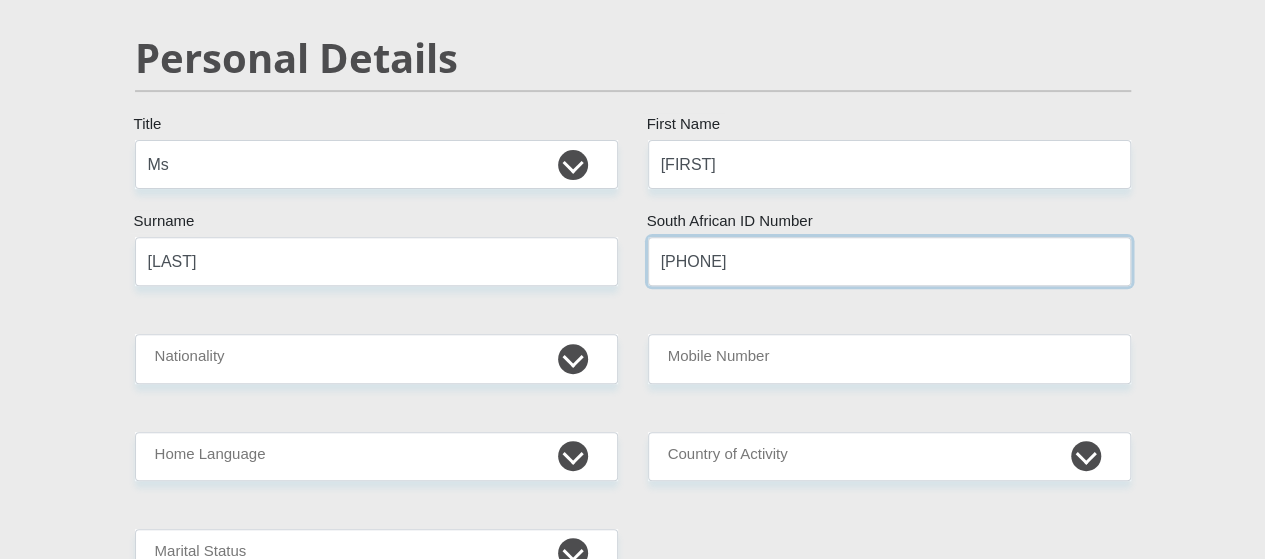 scroll, scrollTop: 300, scrollLeft: 0, axis: vertical 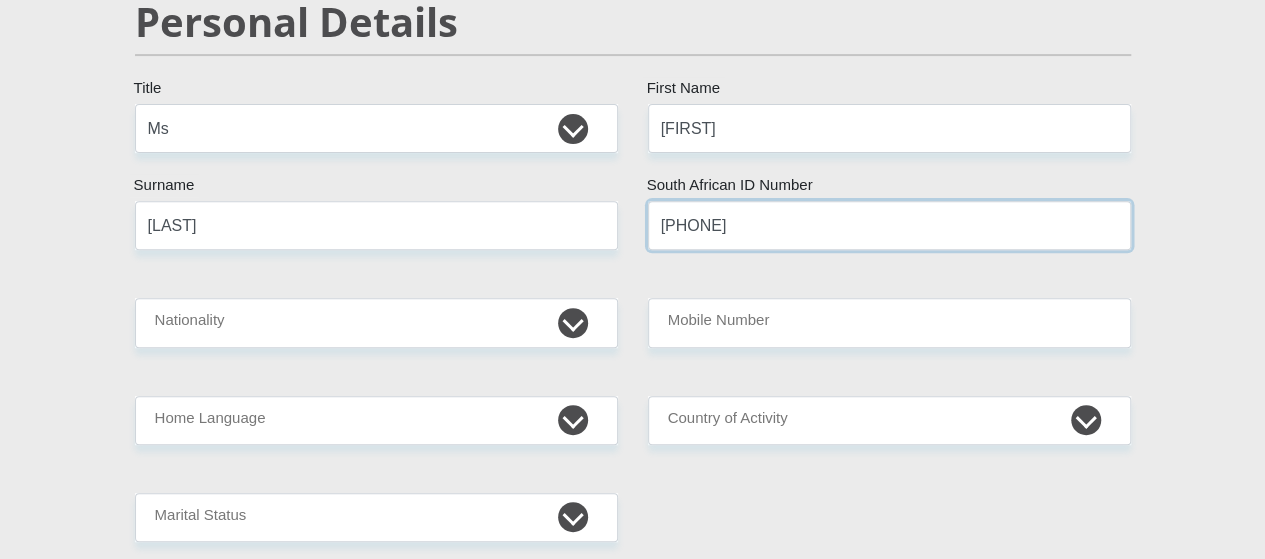 type on "[PHONE]" 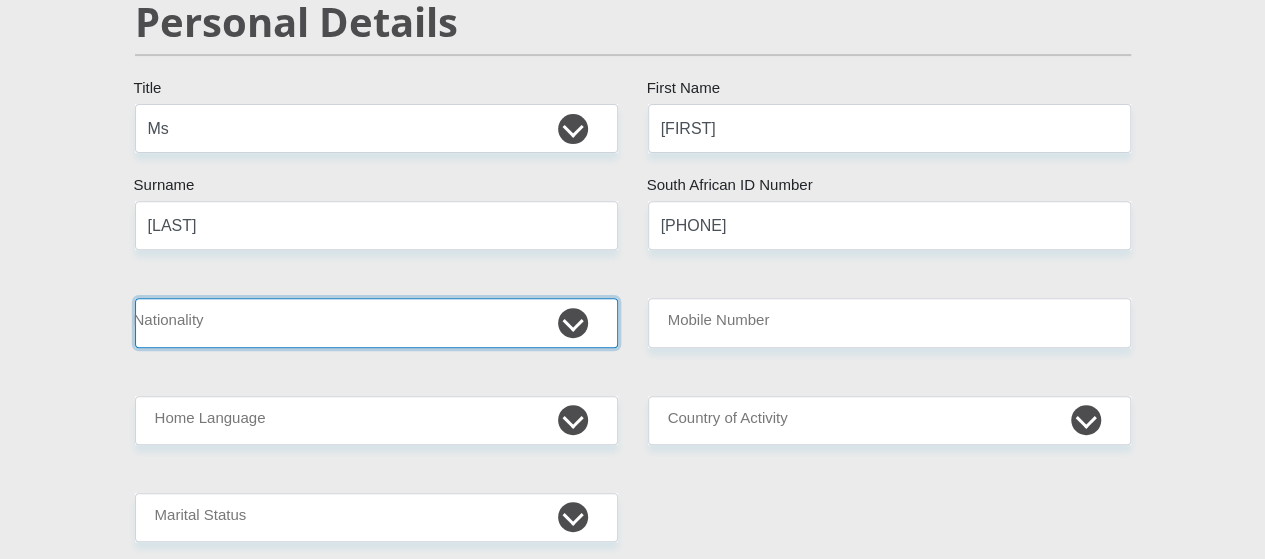 click on "South Africa
Afghanistan
Aland Islands
Albania
Algeria
America Samoa
American Virgin Islands
Andorra
Angola
Anguilla
Antarctica
Antigua and Barbuda
Argentina
Armenia
Aruba
Ascension Island
Australia
Austria
Azerbaijan
Bahamas
Bahrain
Bangladesh
Barbados
Chad" at bounding box center (376, 322) 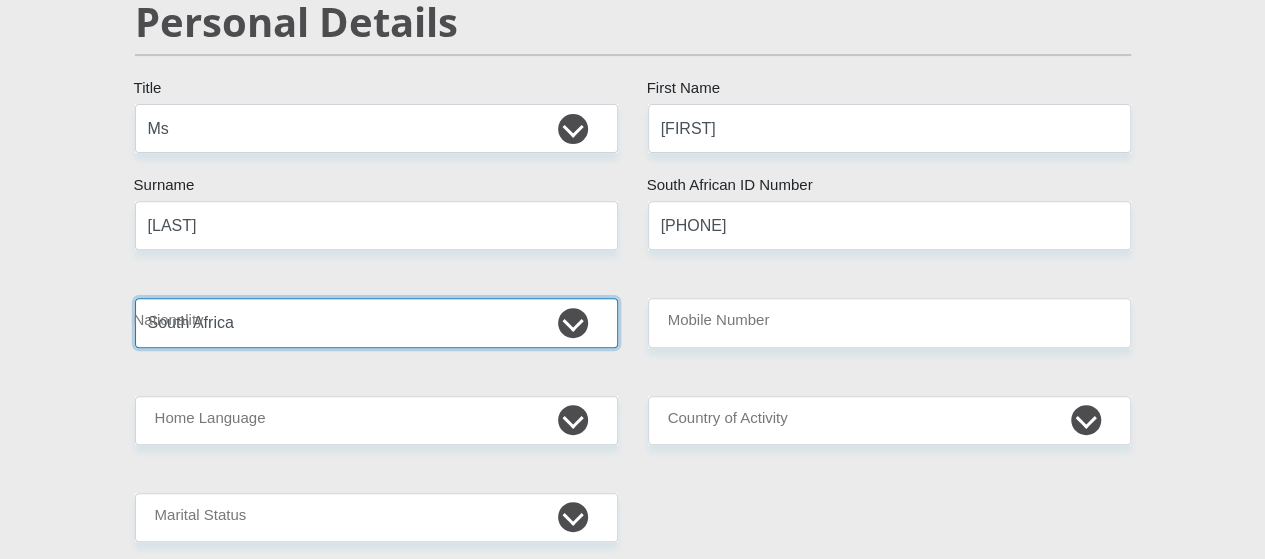 click on "South Africa
Afghanistan
Aland Islands
Albania
Algeria
America Samoa
American Virgin Islands
Andorra
Angola
Anguilla
Antarctica
Antigua and Barbuda
Argentina
Armenia
Aruba
Ascension Island
Australia
Austria
Azerbaijan
Bahamas
Bahrain
Bangladesh
Barbados
Chad" at bounding box center [376, 322] 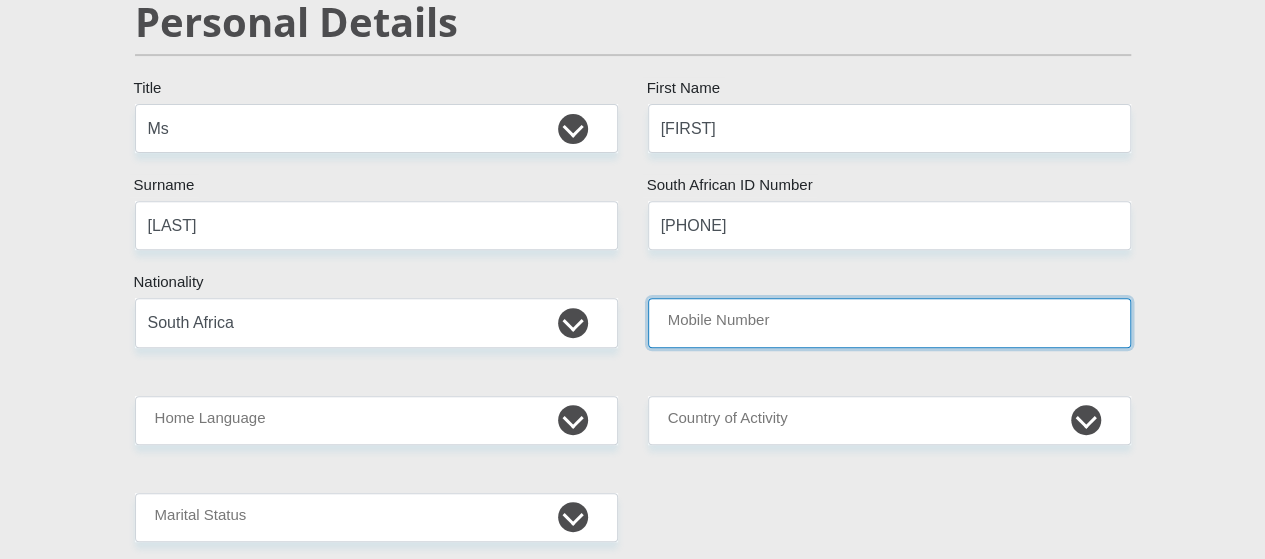 click on "Mobile Number" at bounding box center [889, 322] 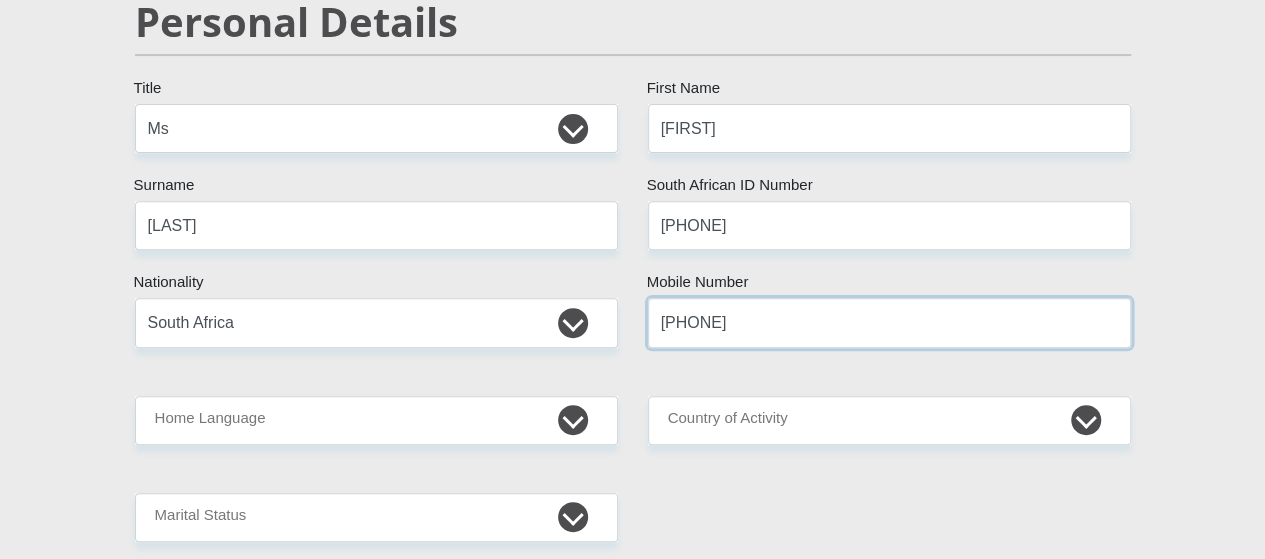 type on "[PHONE]" 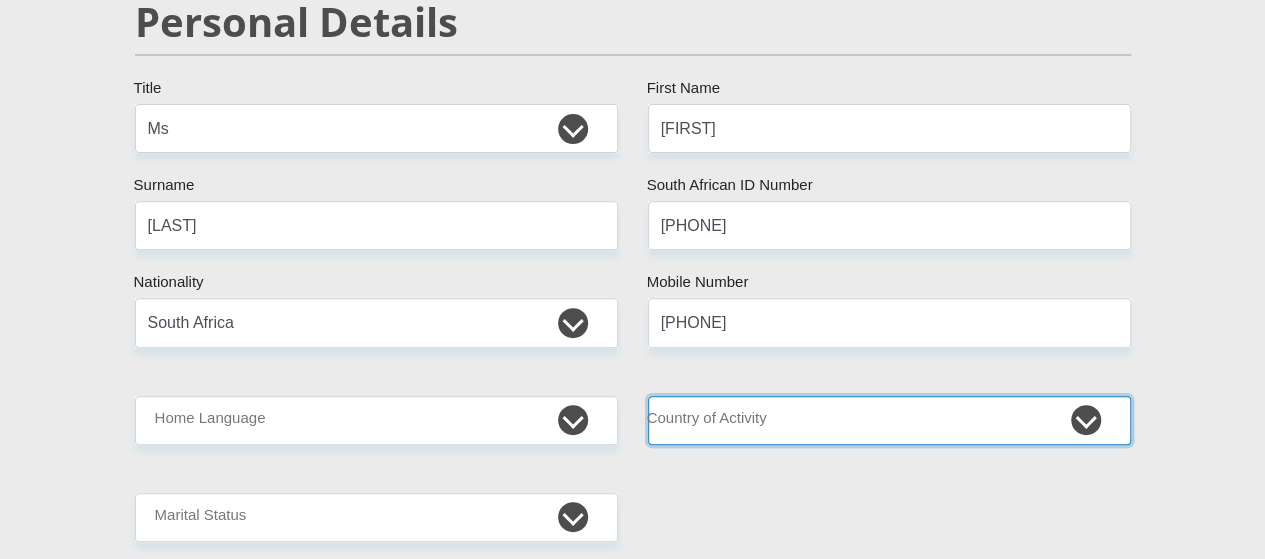 click on "South Africa
Afghanistan
Aland Islands
Albania
Algeria
America Samoa
American Virgin Islands
Andorra
Angola
Anguilla
Antarctica
Antigua and Barbuda
Argentina
Armenia
Aruba
Ascension Island
Australia
Austria
Azerbaijan
Chad" at bounding box center (889, 420) 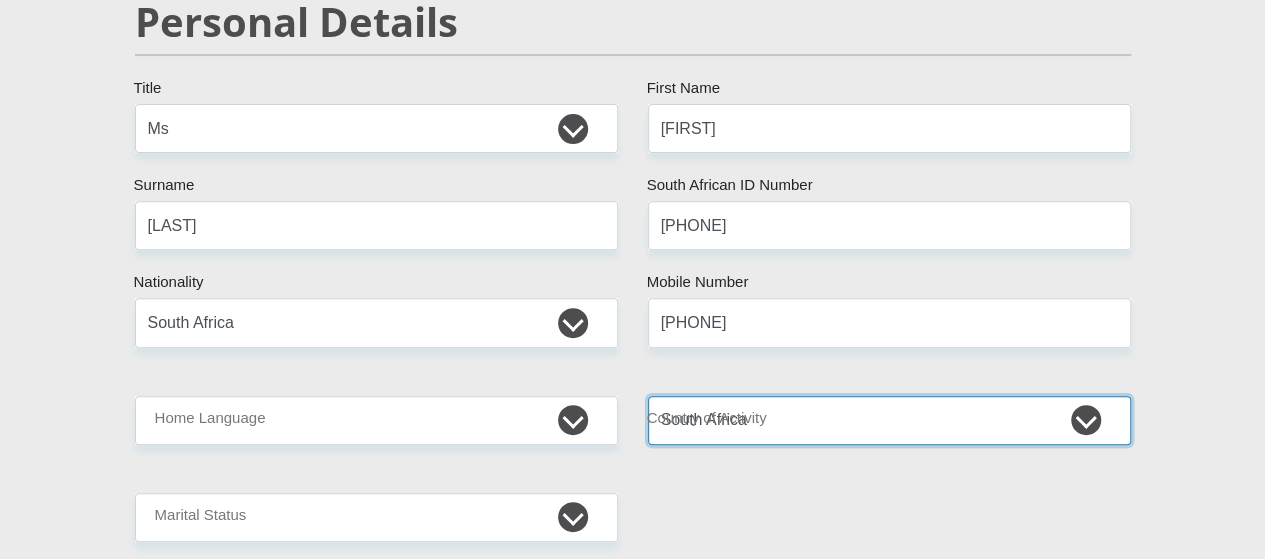 click on "South Africa
Afghanistan
Aland Islands
Albania
Algeria
America Samoa
American Virgin Islands
Andorra
Angola
Anguilla
Antarctica
Antigua and Barbuda
Argentina
Armenia
Aruba
Ascension Island
Australia
Austria
Azerbaijan
Chad" at bounding box center (889, 420) 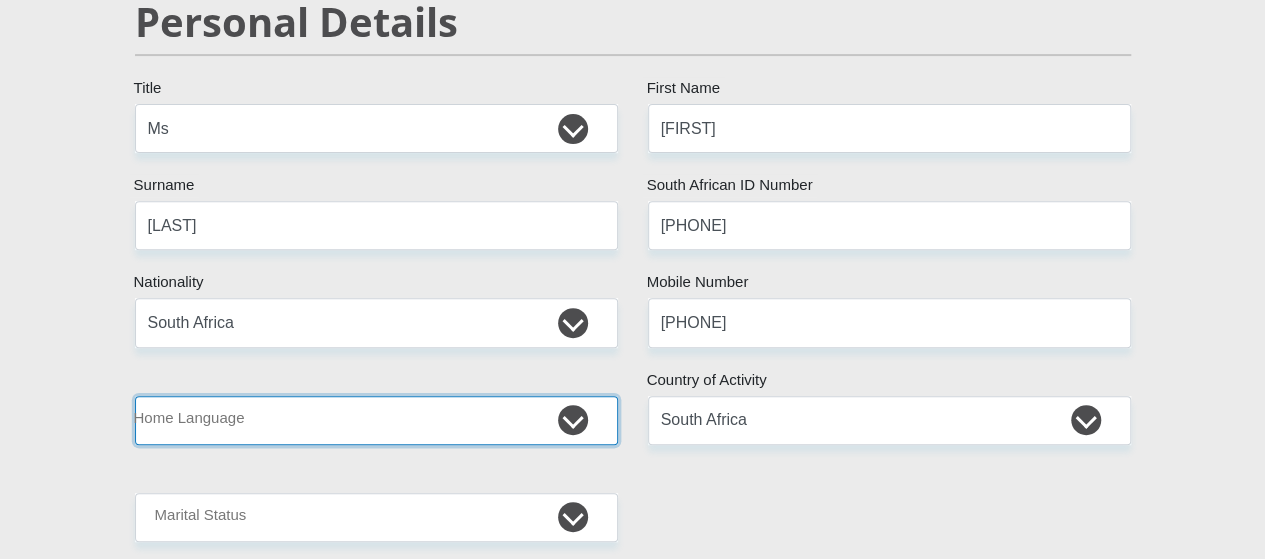 click on "Afrikaans
English
Sepedi
South Ndebele
Southern Sotho
Swati
Tsonga
Tswana
Venda
Xhosa
Zulu
Other" at bounding box center [376, 420] 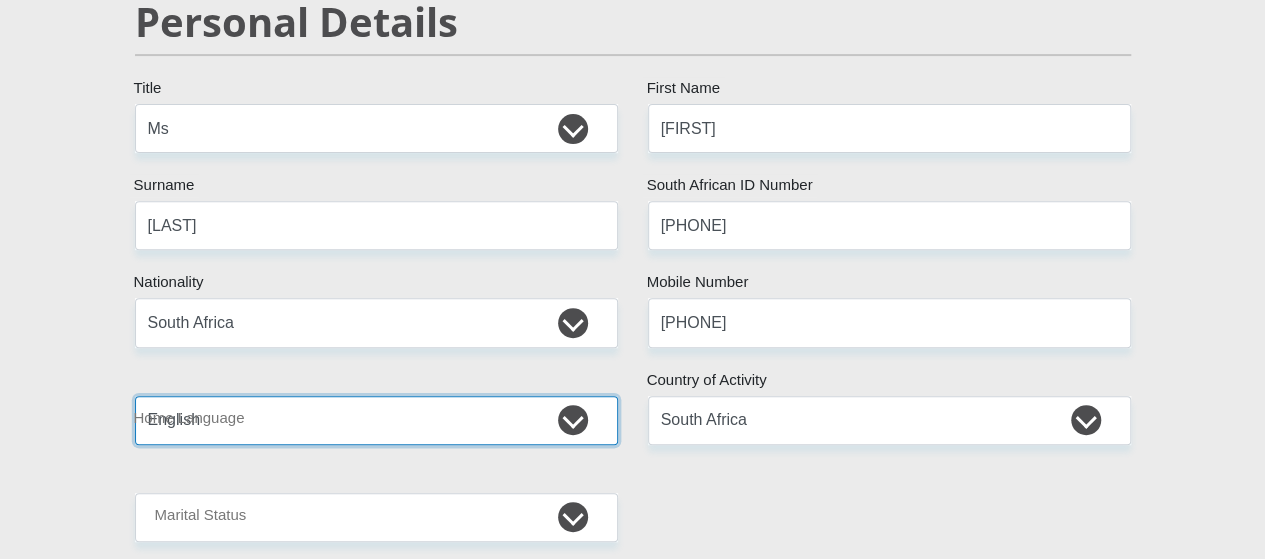 click on "Afrikaans
English
Sepedi
South Ndebele
Southern Sotho
Swati
Tsonga
Tswana
Venda
Xhosa
Zulu
Other" at bounding box center (376, 420) 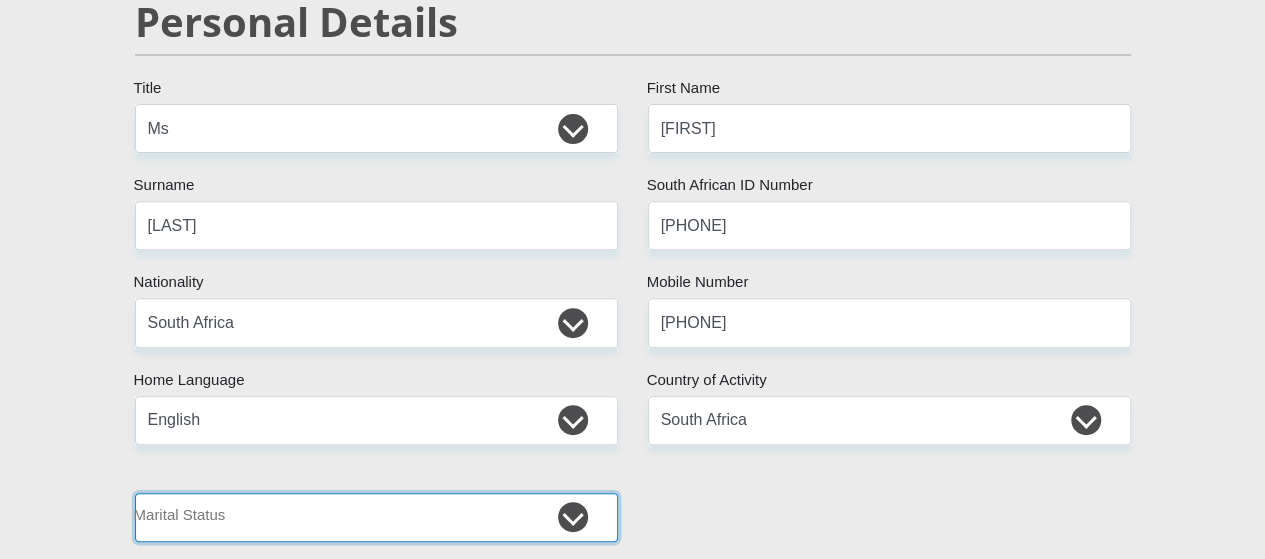 click on "Married ANC
Single
Divorced
Widowed
Married COP or Customary Law" at bounding box center [376, 517] 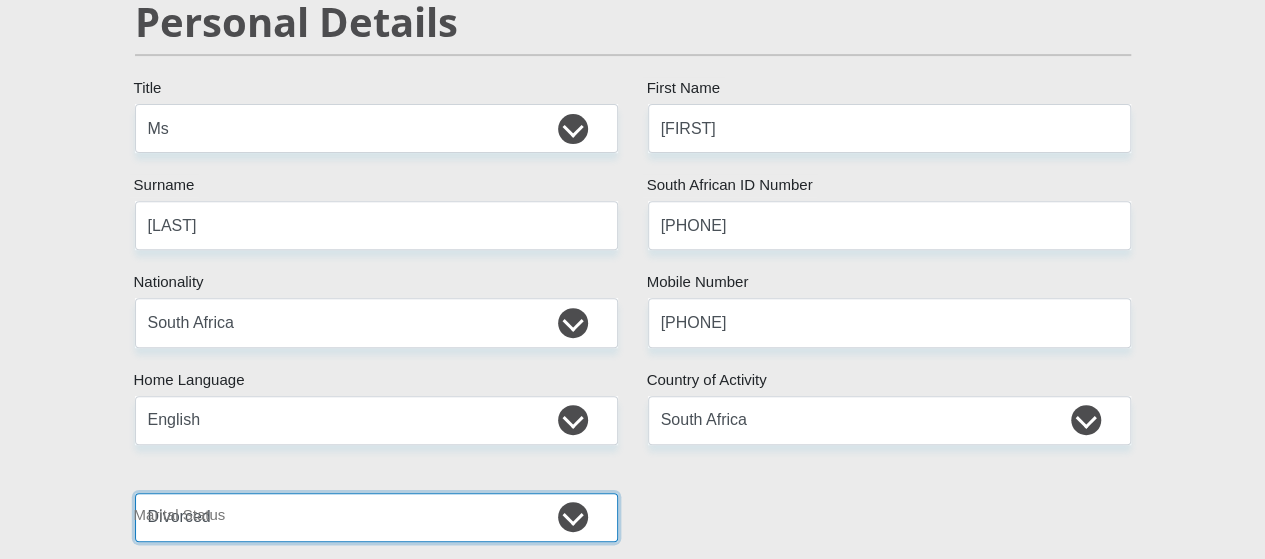 click on "Married ANC
Single
Divorced
Widowed
Married COP or Customary Law" at bounding box center [376, 517] 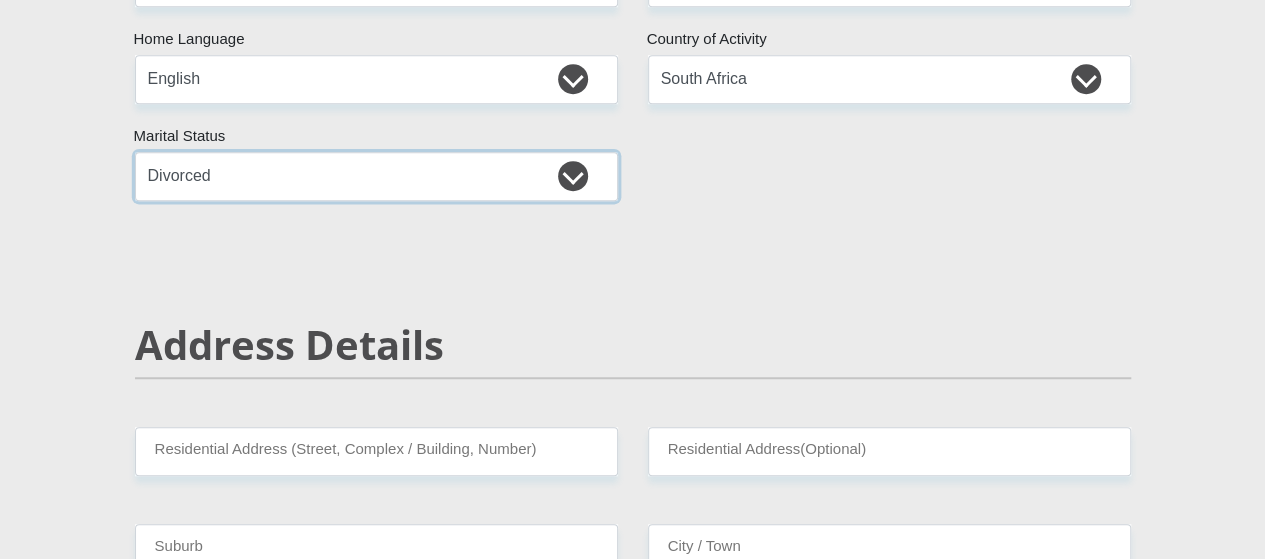 scroll, scrollTop: 700, scrollLeft: 0, axis: vertical 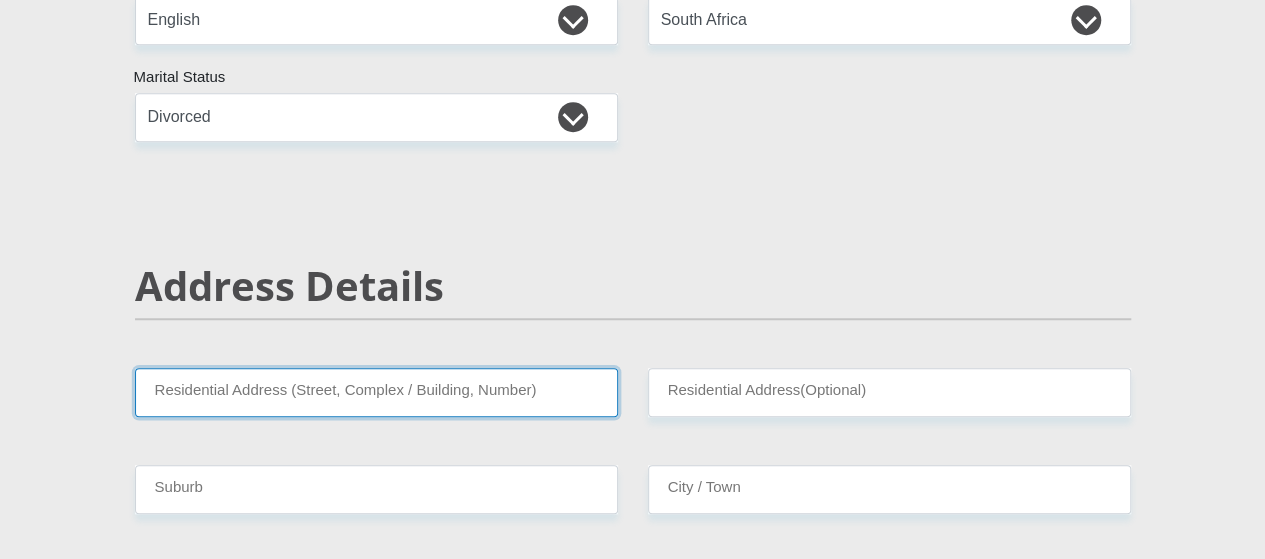 click on "Residential Address (Street, Complex / Building, Number)" at bounding box center (376, 392) 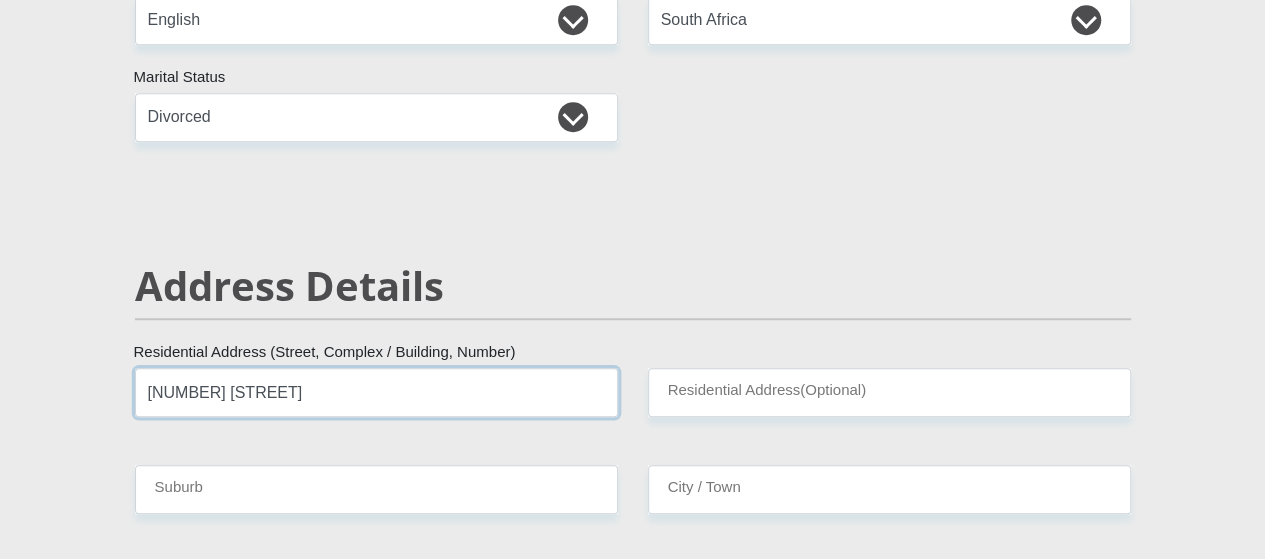 type on "[NUMBER] [STREET]" 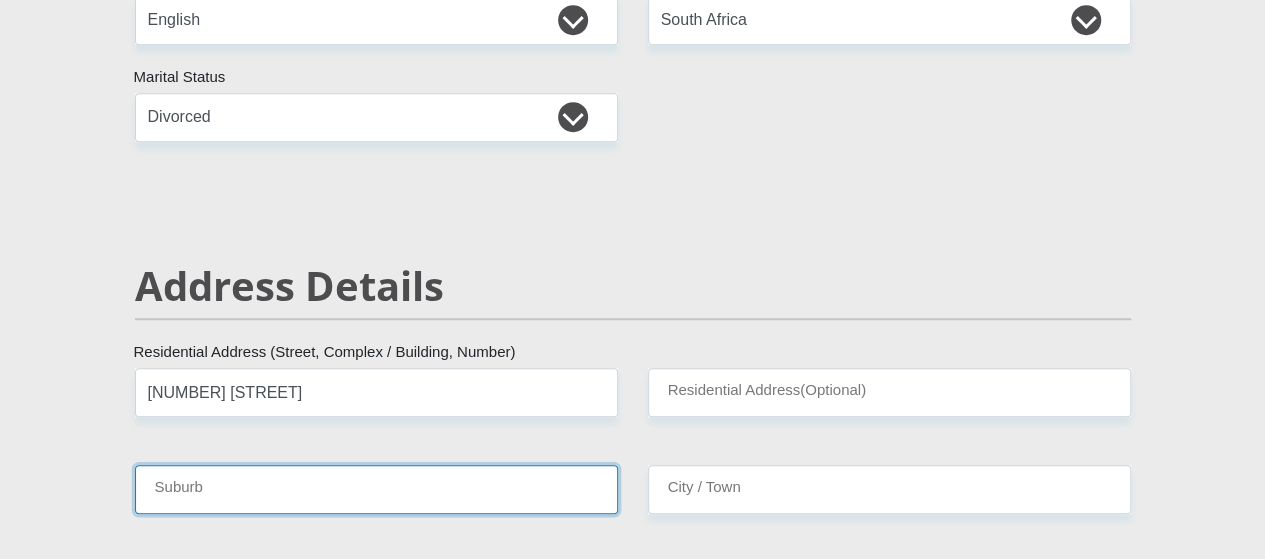 click on "Suburb" at bounding box center (376, 489) 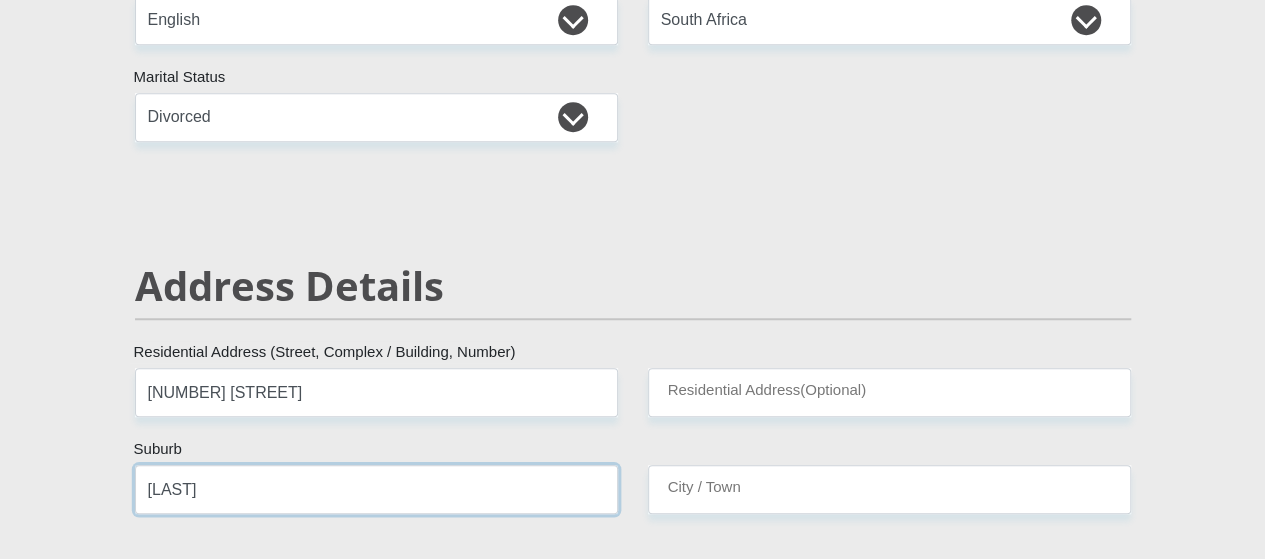 type on "[LAST]" 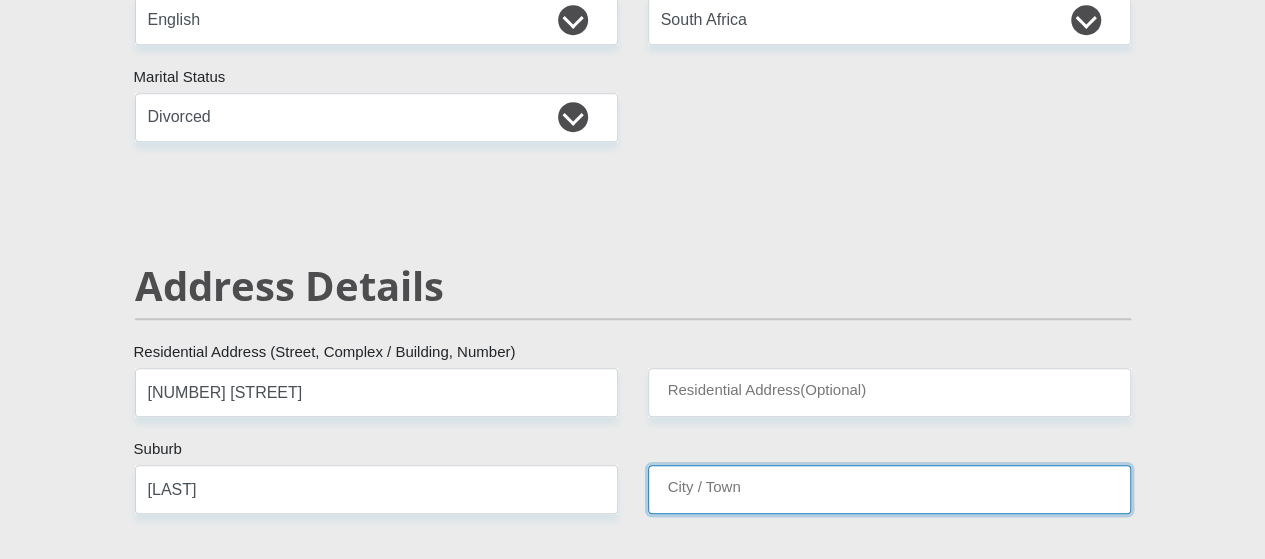 click on "City / Town" at bounding box center (889, 489) 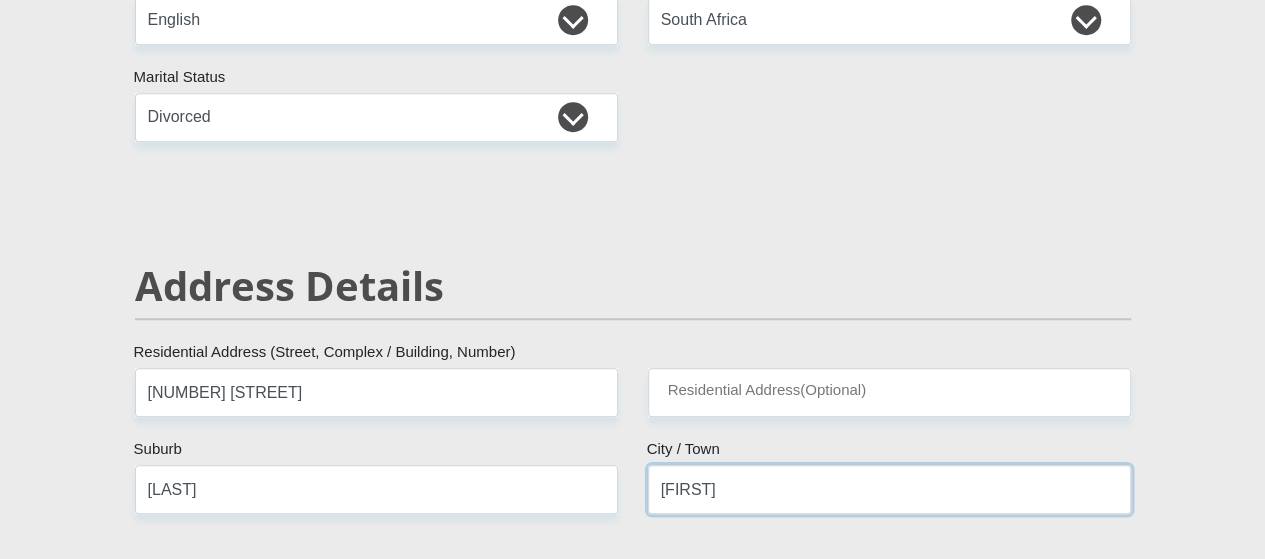 type on "[FIRST]" 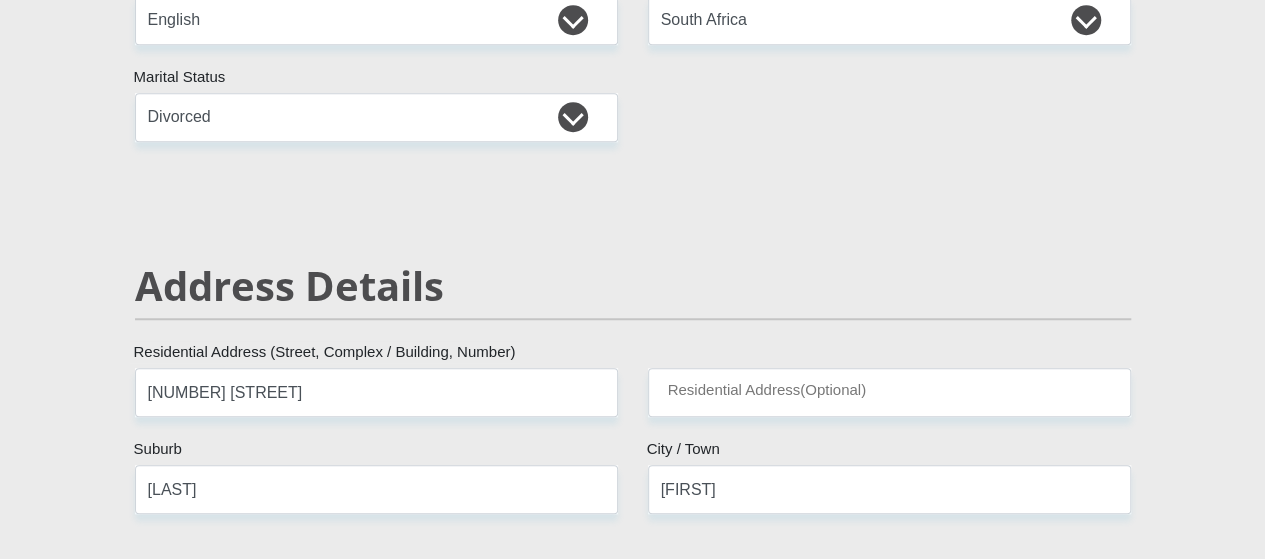 click on "Postal Code" at bounding box center (376, 586) 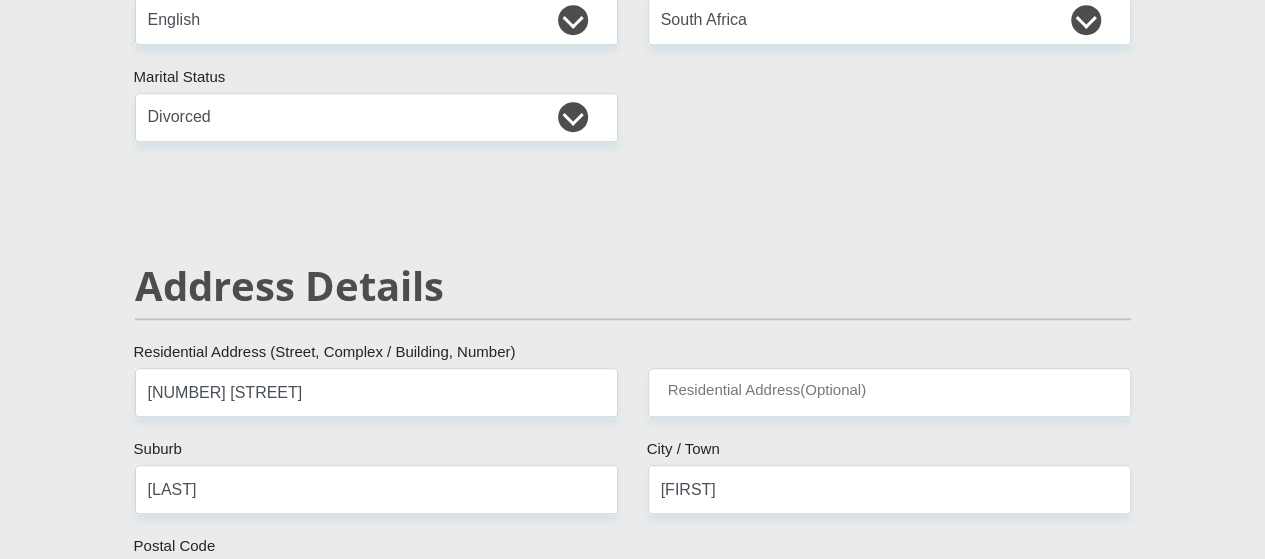 type on "[NUMBER]" 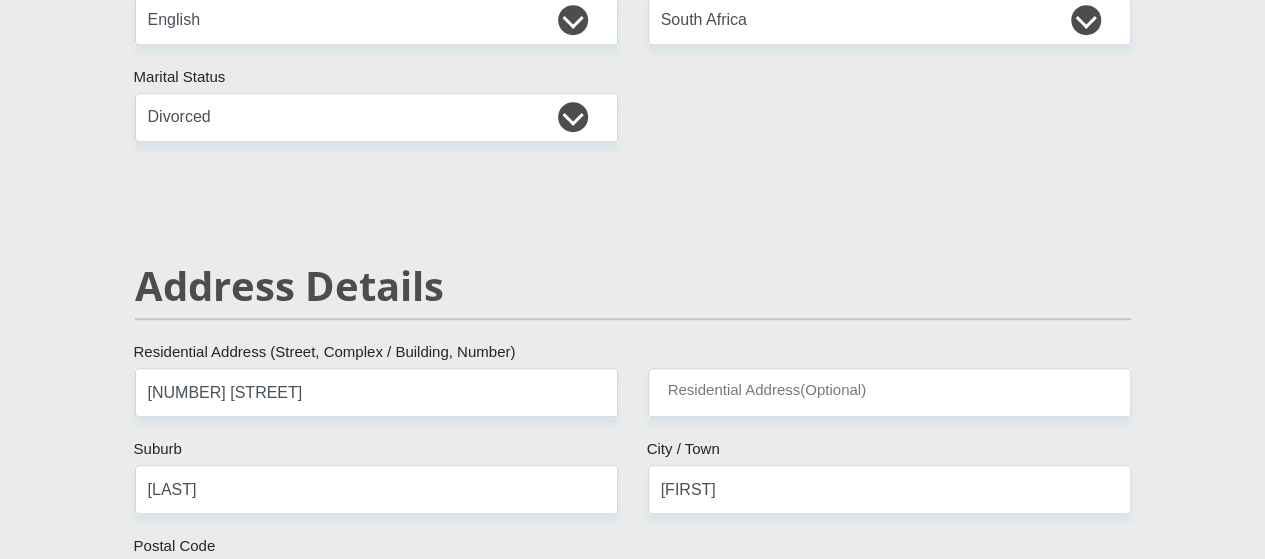 click on "Eastern Cape
Free State
Gauteng
KwaZulu-Natal
Limpopo
Mpumalanga
Northern Cape
North West
Western Cape" at bounding box center (889, 586) 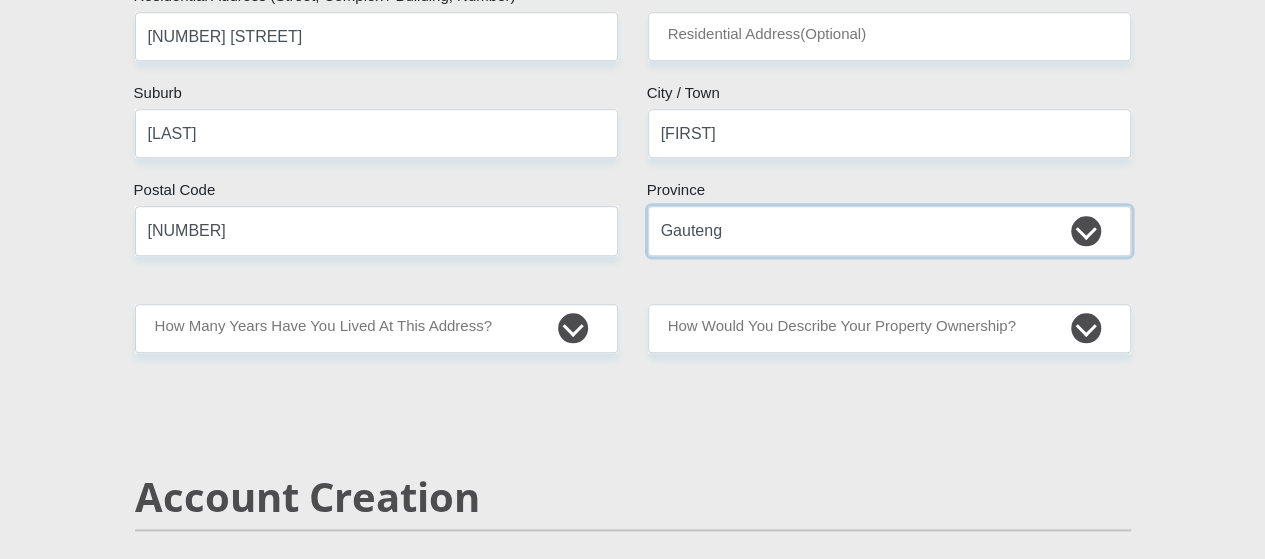 scroll, scrollTop: 1100, scrollLeft: 0, axis: vertical 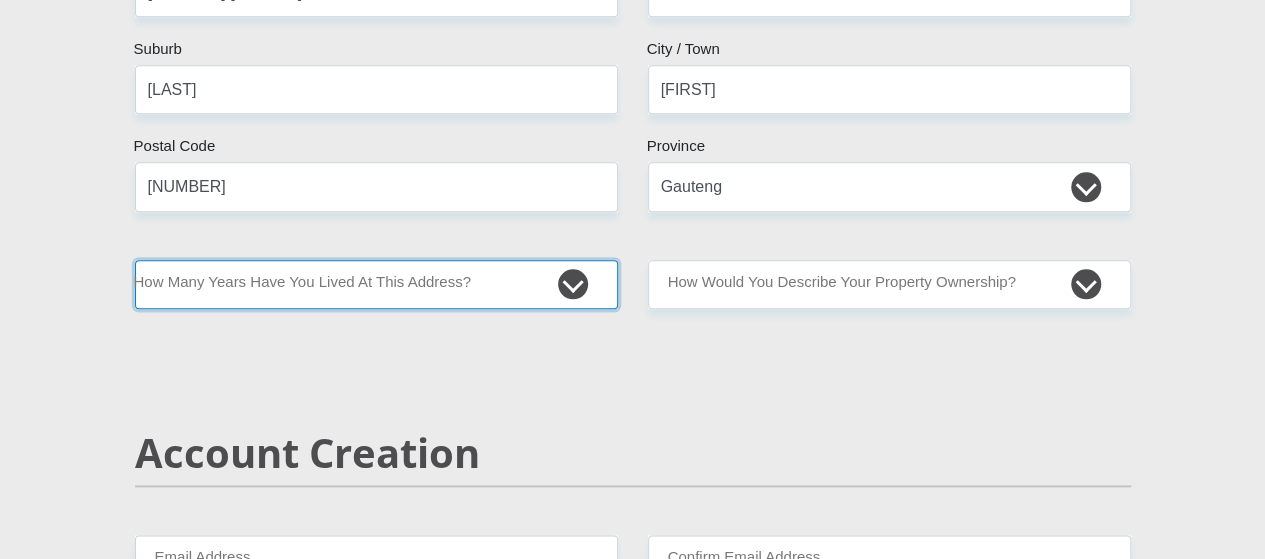 click on "less than 1 year
1-3 years
3-5 years
5+ years" at bounding box center (376, 284) 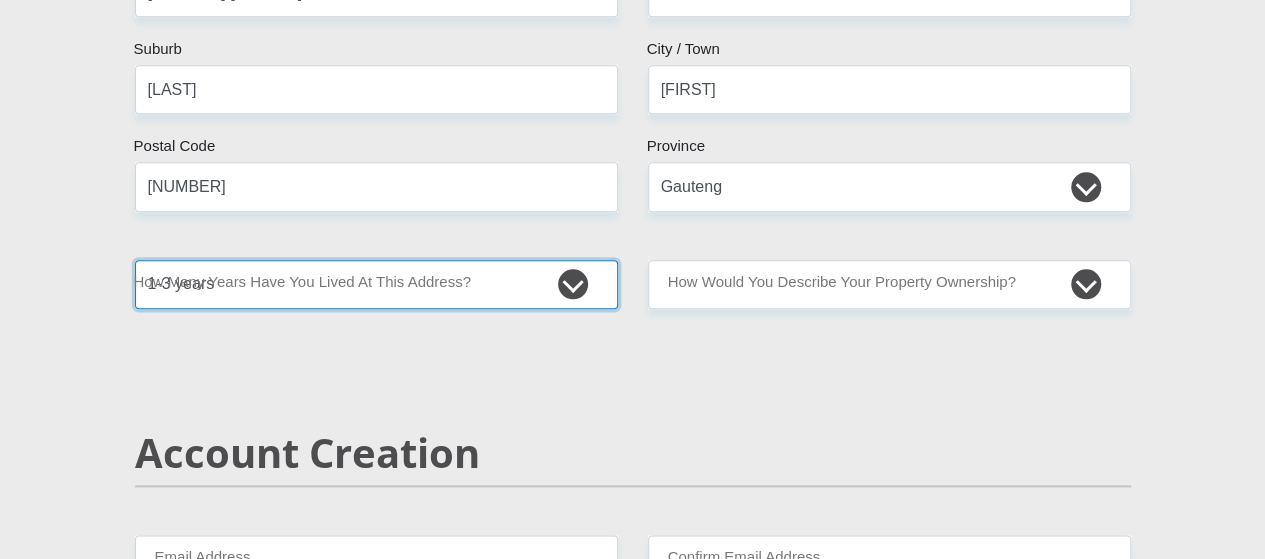 click on "less than 1 year
1-3 years
3-5 years
5+ years" at bounding box center (376, 284) 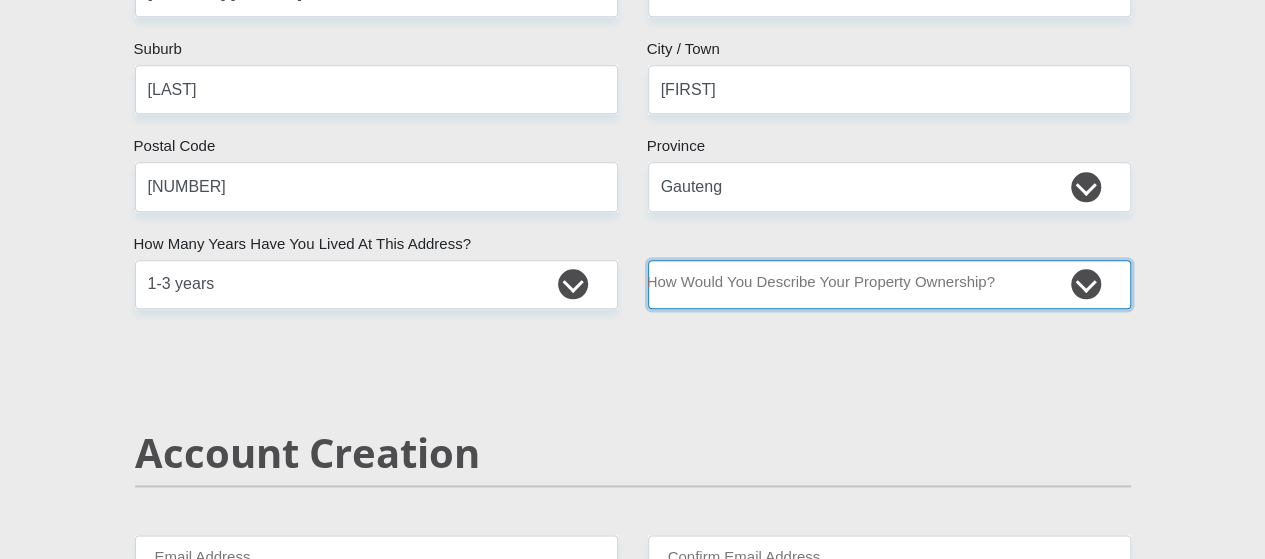 click on "Owned
Rented
Family Owned
Company Dwelling" at bounding box center [889, 284] 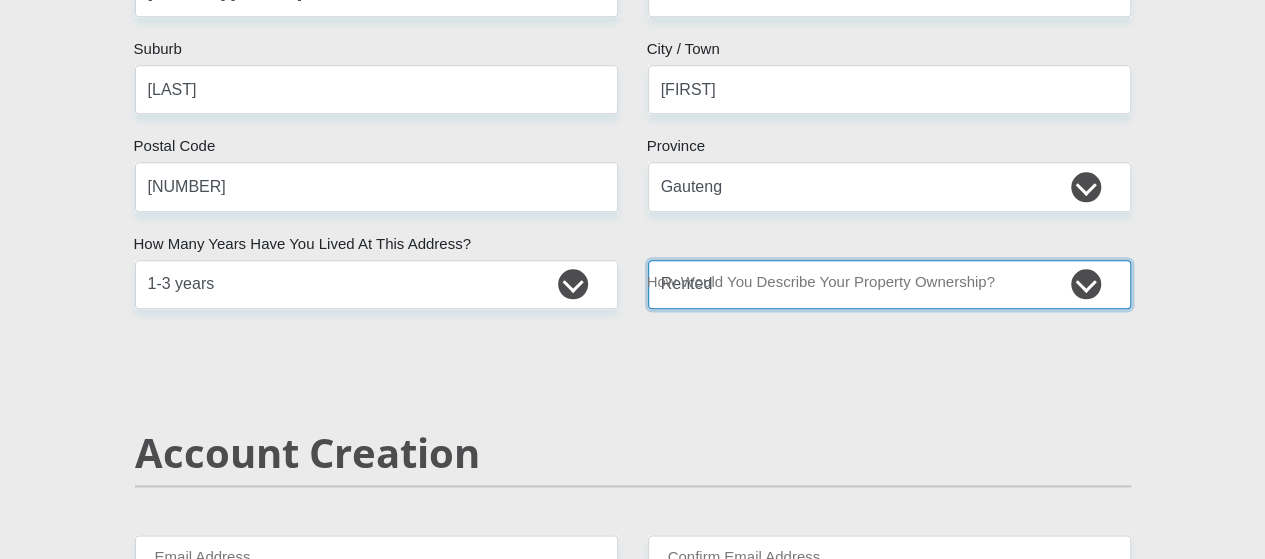 click on "Owned
Rented
Family Owned
Company Dwelling" at bounding box center [889, 284] 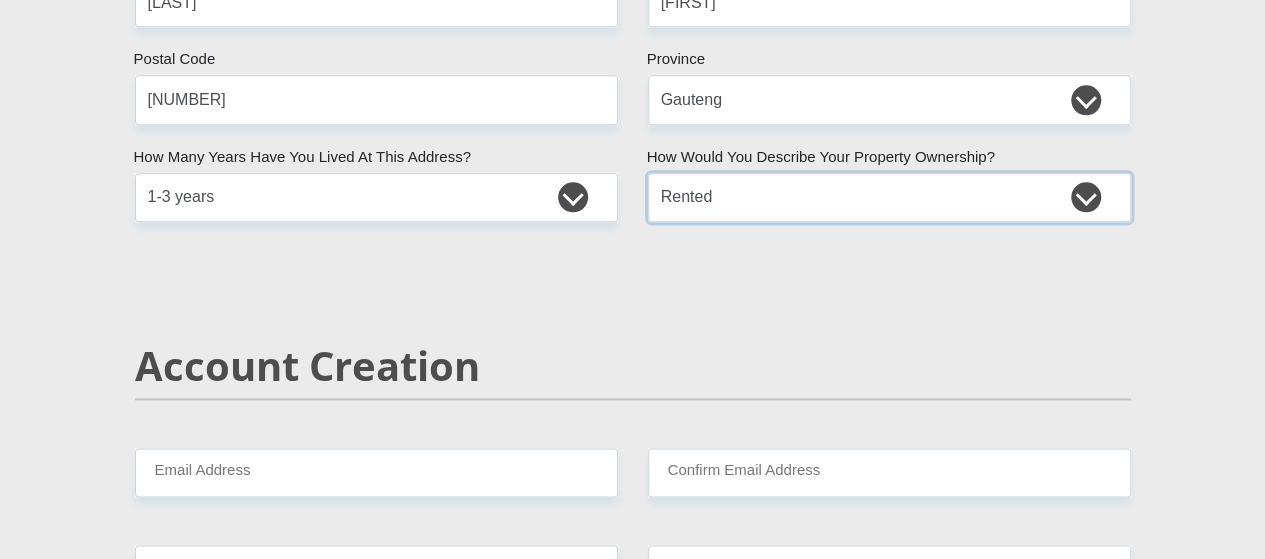 scroll, scrollTop: 1300, scrollLeft: 0, axis: vertical 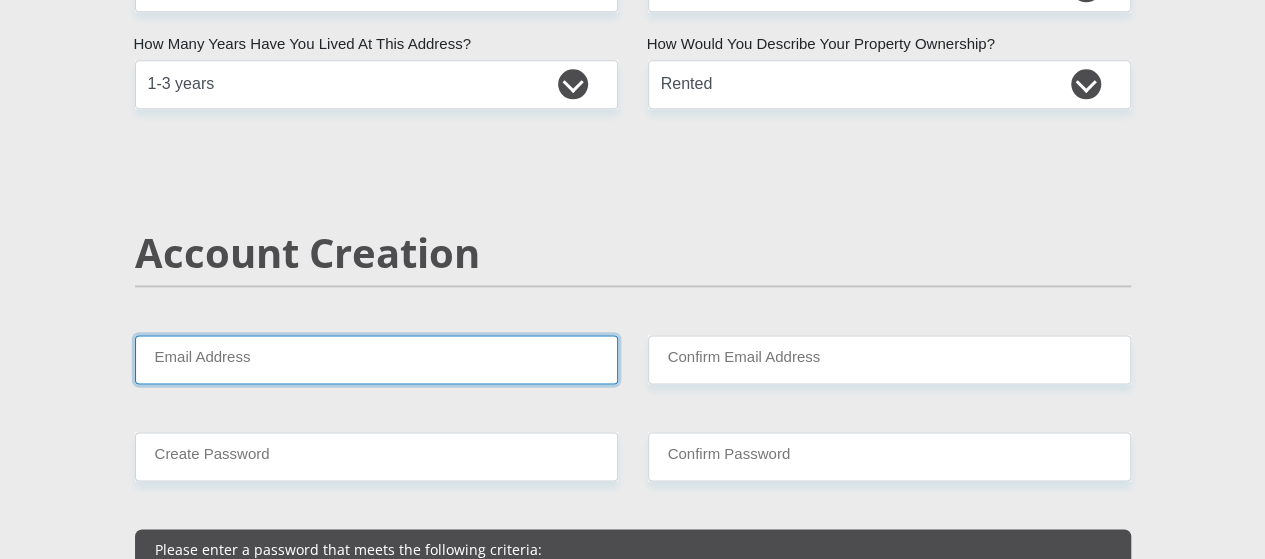 click on "Email Address" at bounding box center (376, 359) 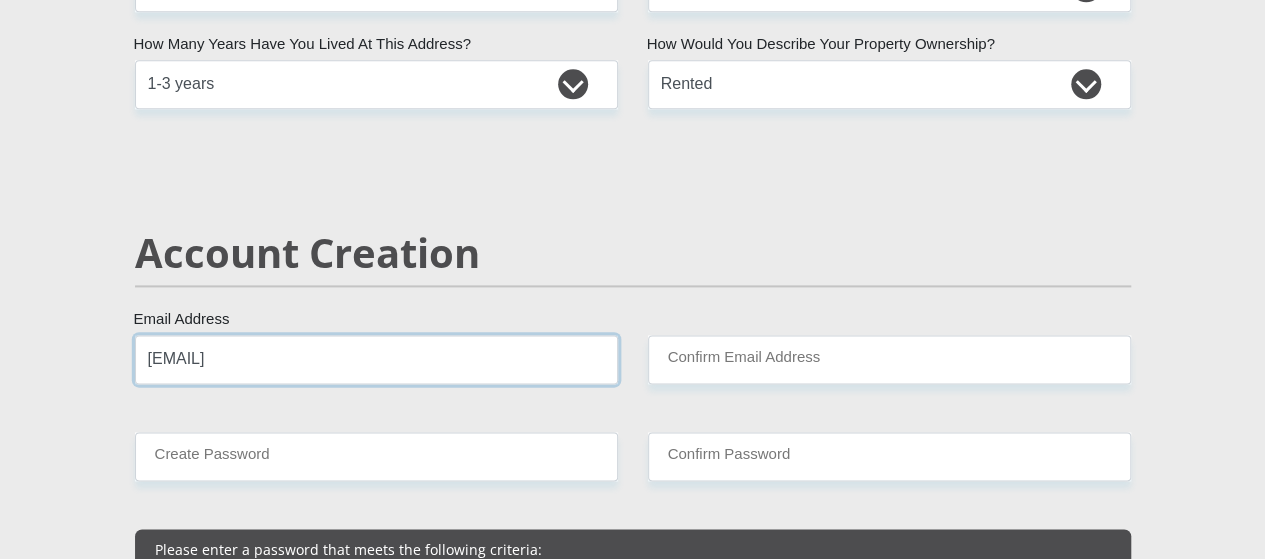 type on "[EMAIL]" 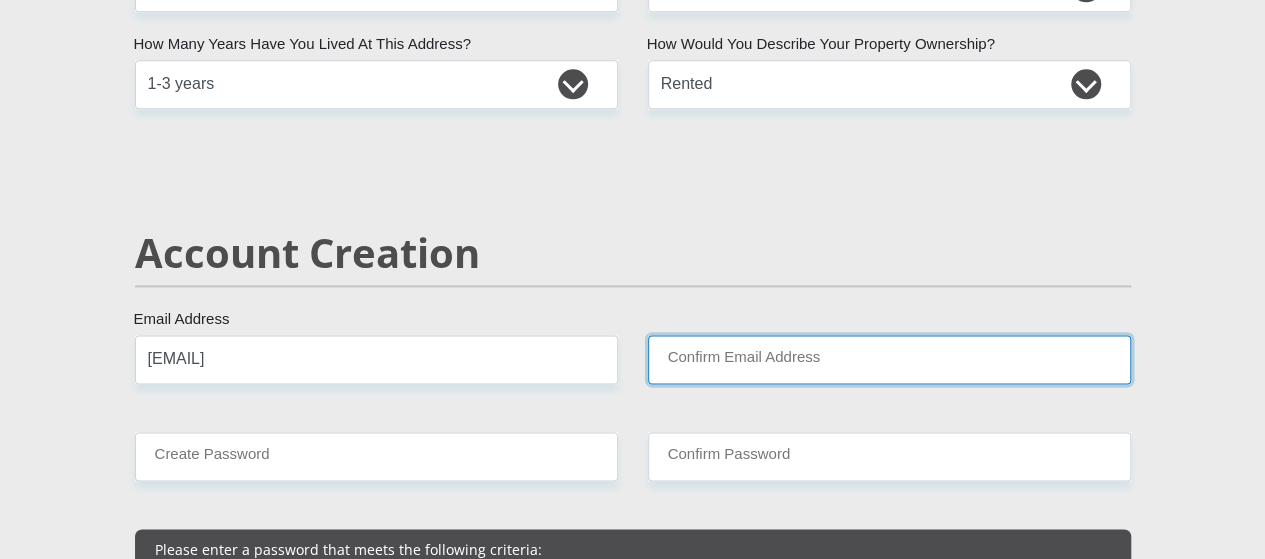 click on "Confirm Email Address" at bounding box center [889, 359] 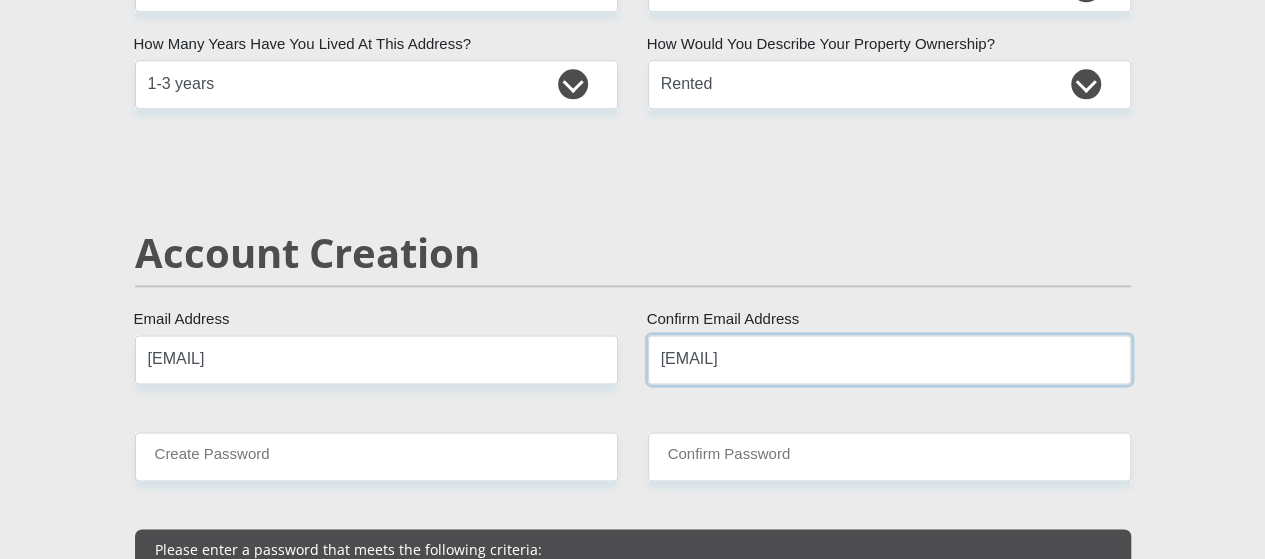 type on "[EMAIL]" 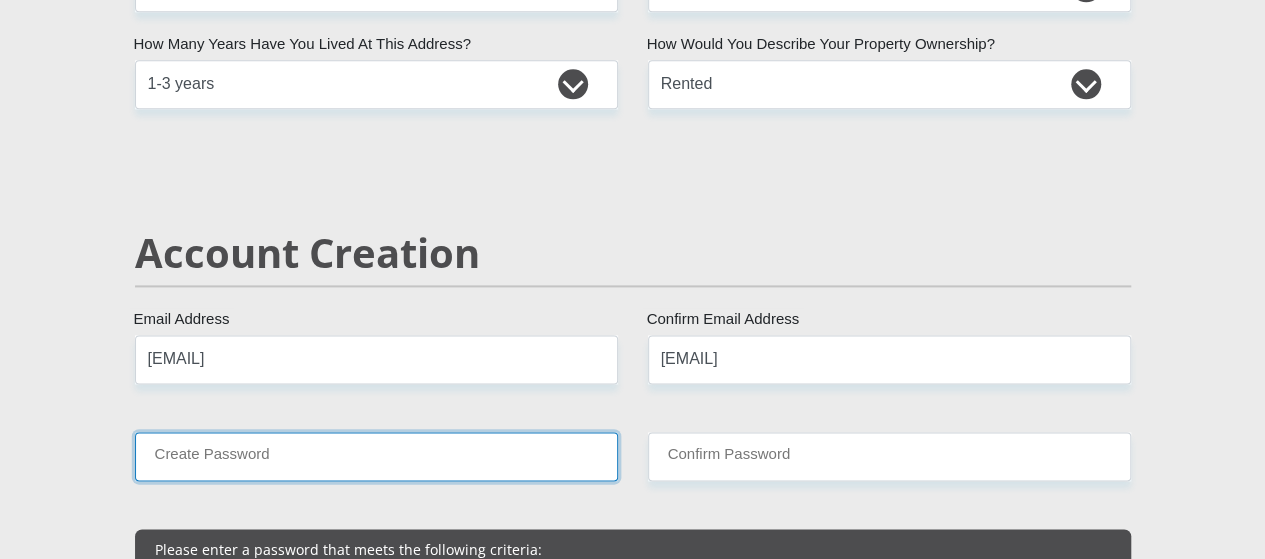 click on "Create Password" at bounding box center (376, 456) 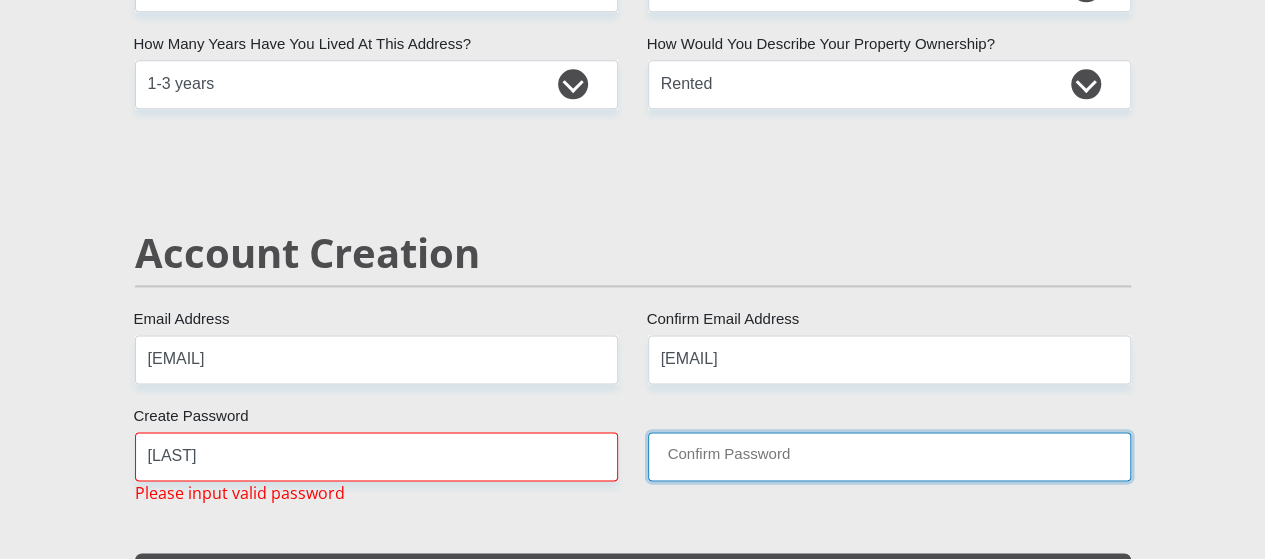 click on "Confirm Password" at bounding box center (889, 456) 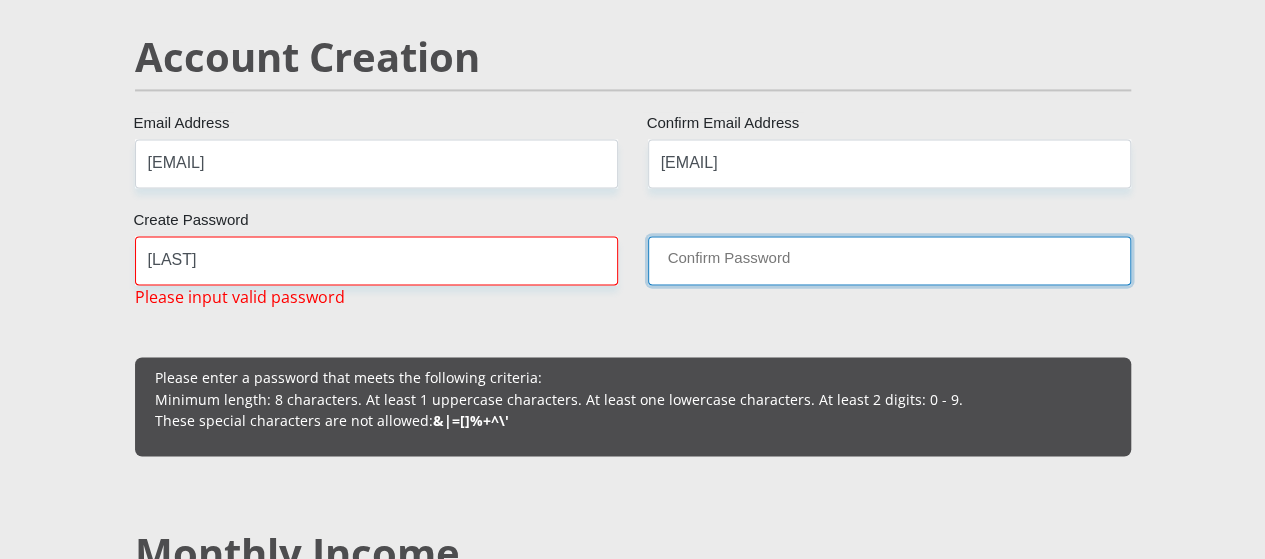 scroll, scrollTop: 1500, scrollLeft: 0, axis: vertical 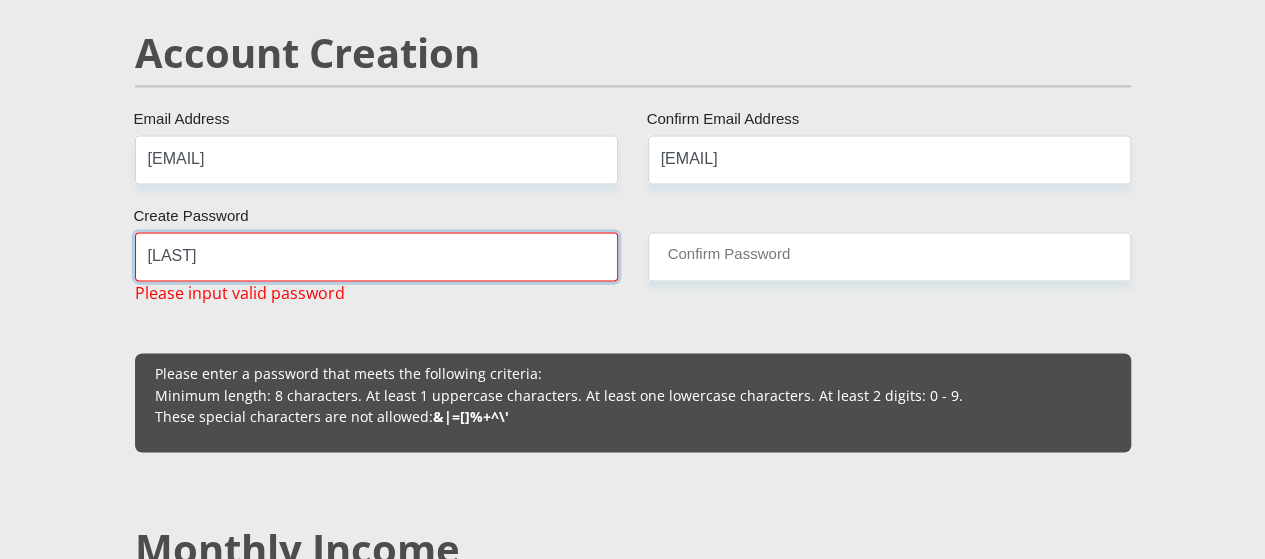 click on "[LAST]" at bounding box center [376, 256] 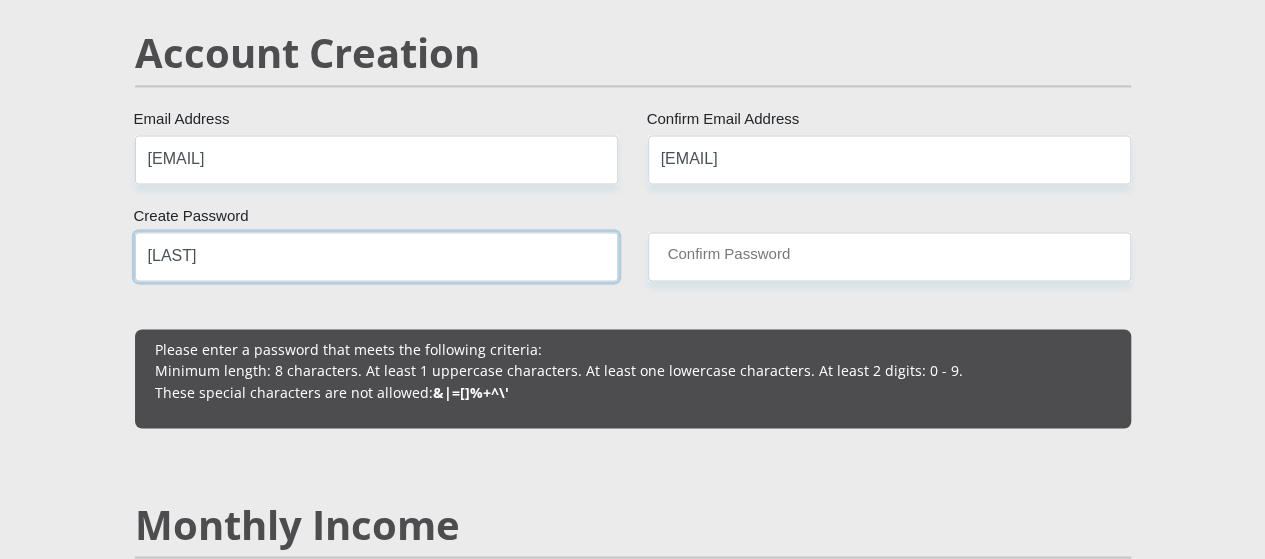type on "[LAST]" 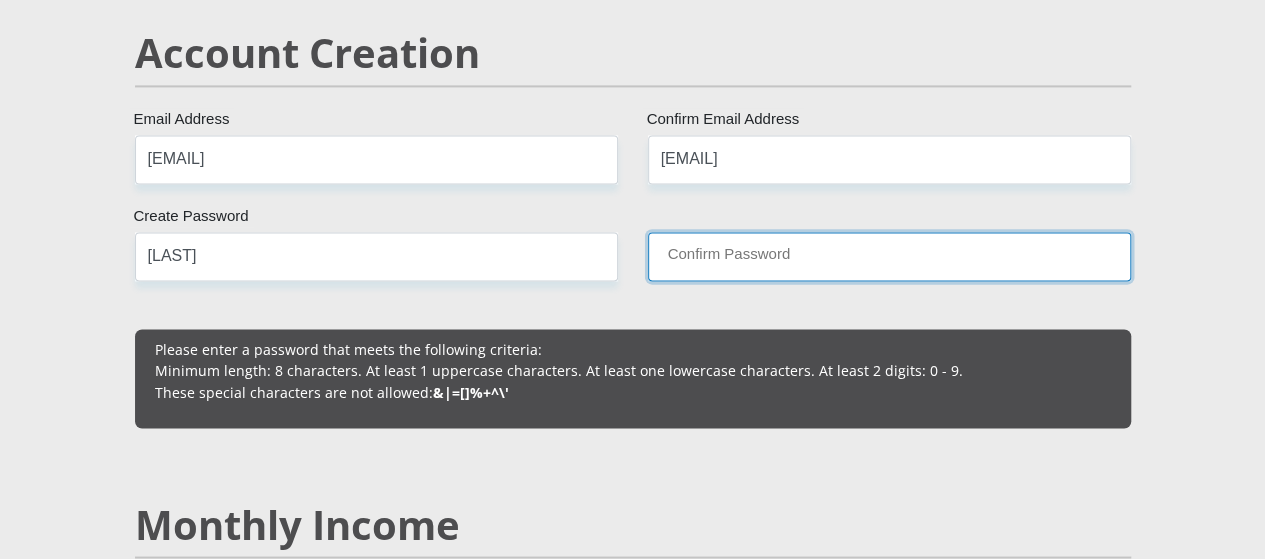 click on "Confirm Password" at bounding box center [889, 256] 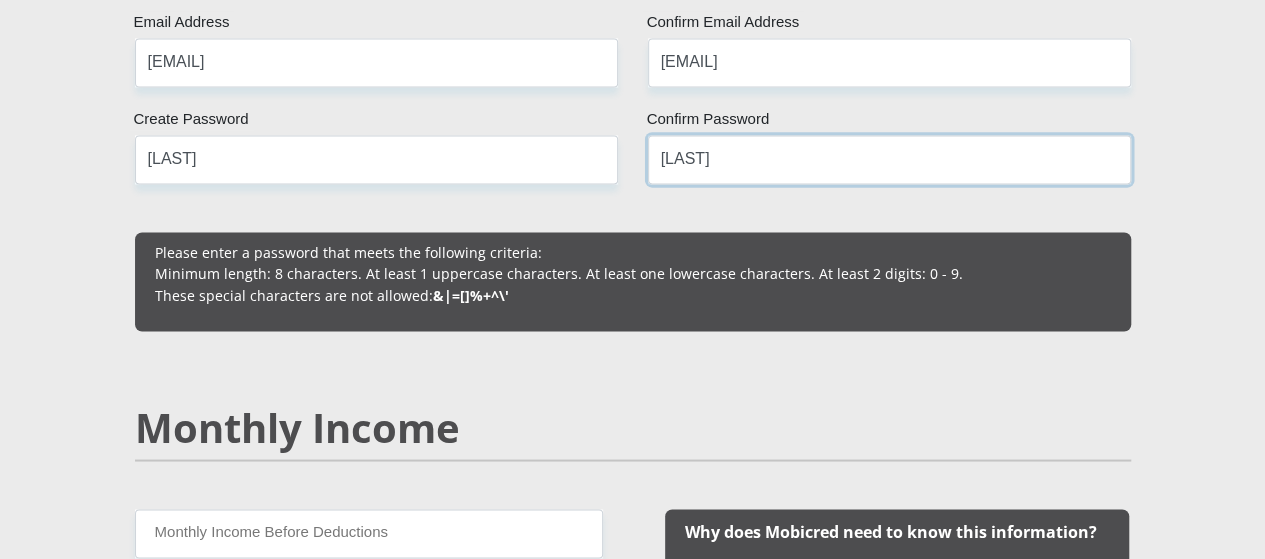 scroll, scrollTop: 1700, scrollLeft: 0, axis: vertical 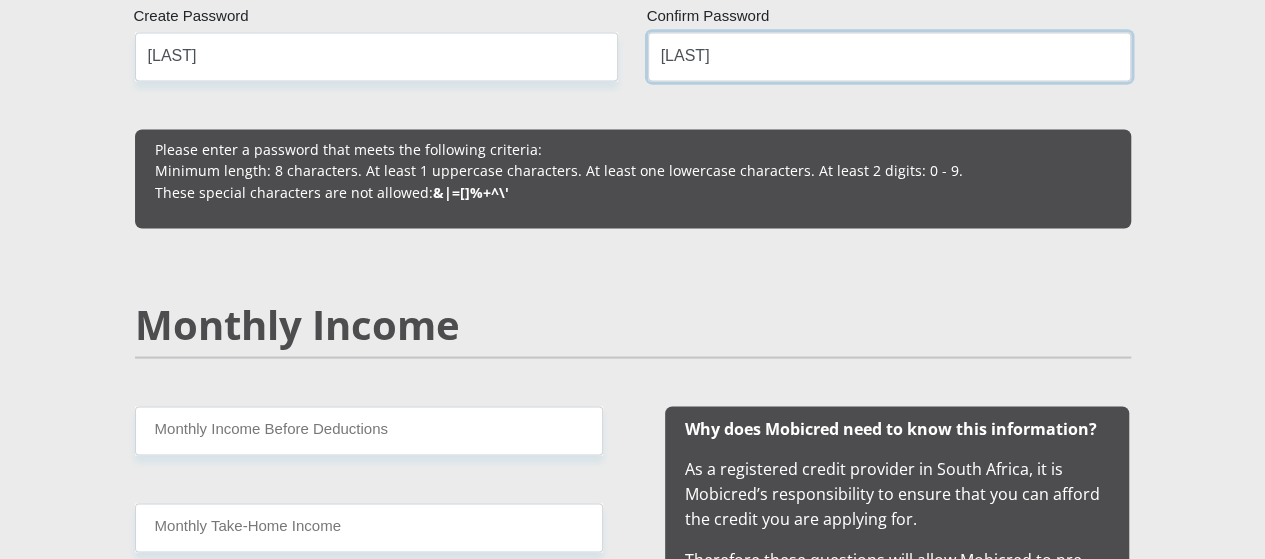 type on "[LAST]" 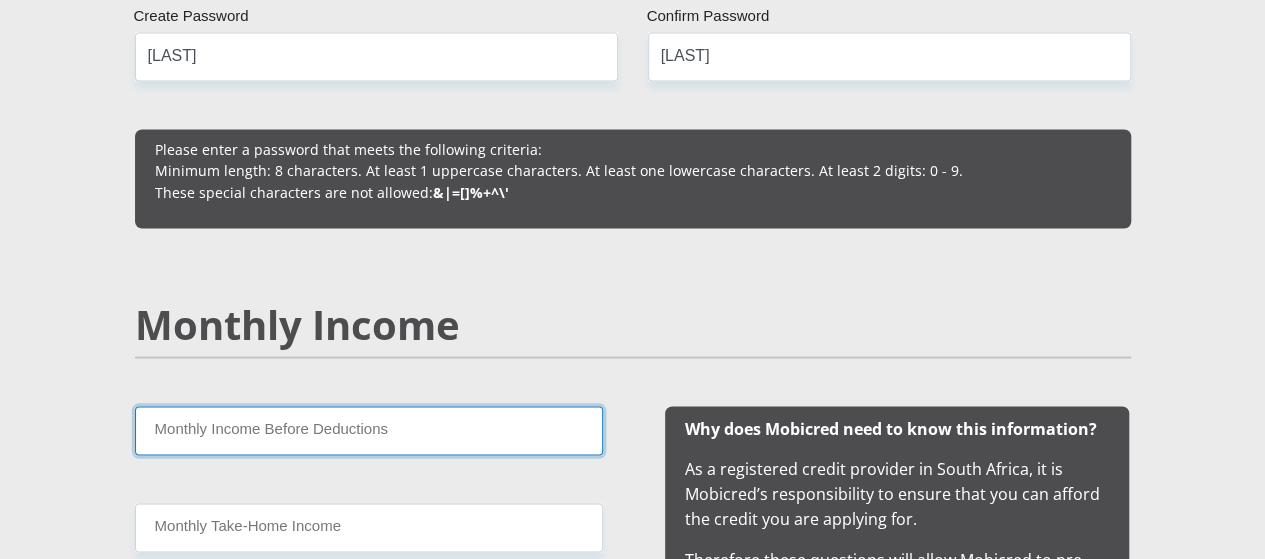 click on "Monthly Income Before Deductions" at bounding box center [369, 430] 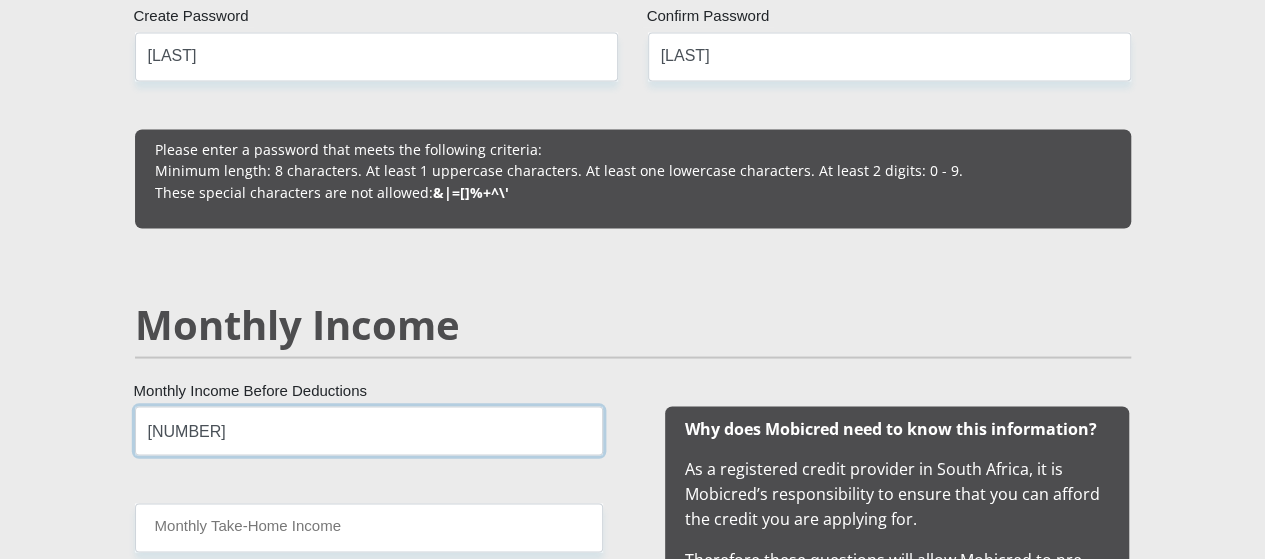 type on "[NUMBER]" 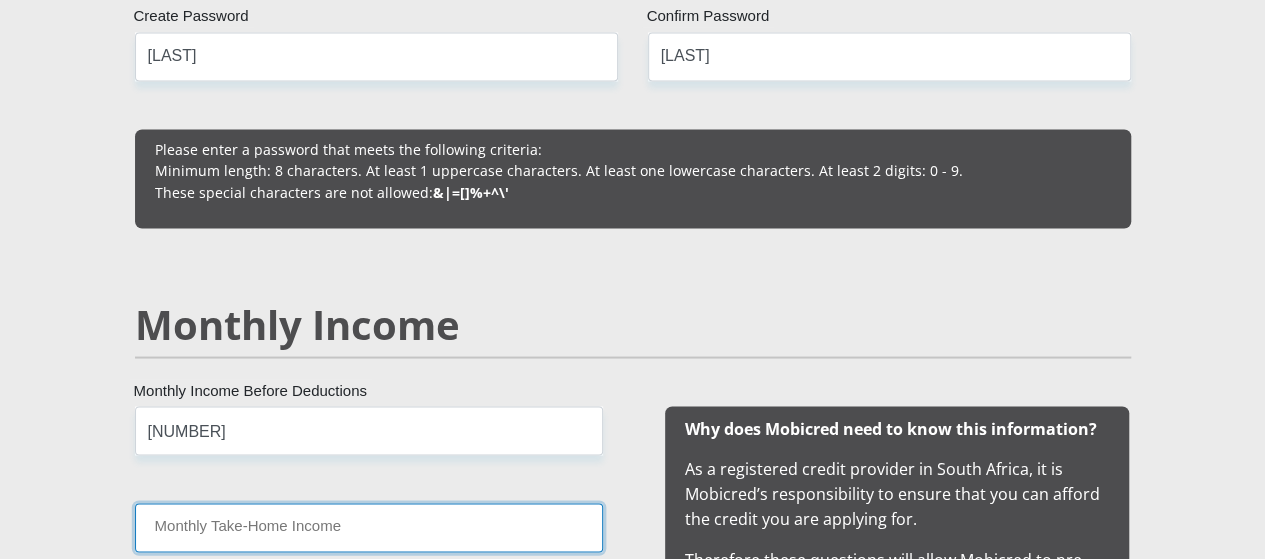 click on "Monthly Take-Home Income" at bounding box center [369, 527] 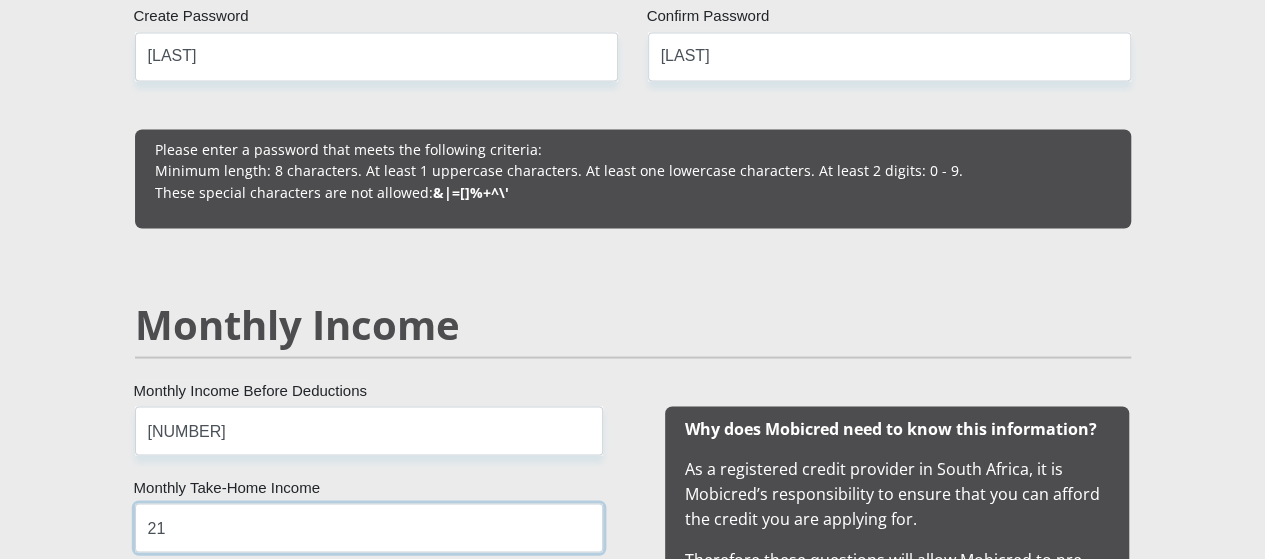 click on "21" at bounding box center [369, 527] 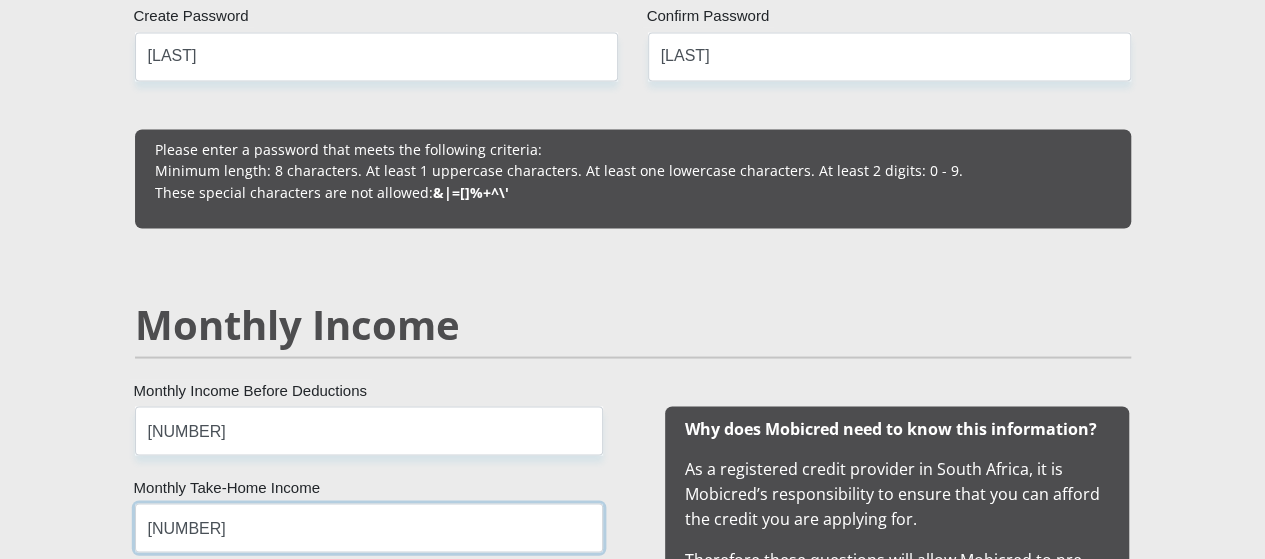scroll, scrollTop: 1900, scrollLeft: 0, axis: vertical 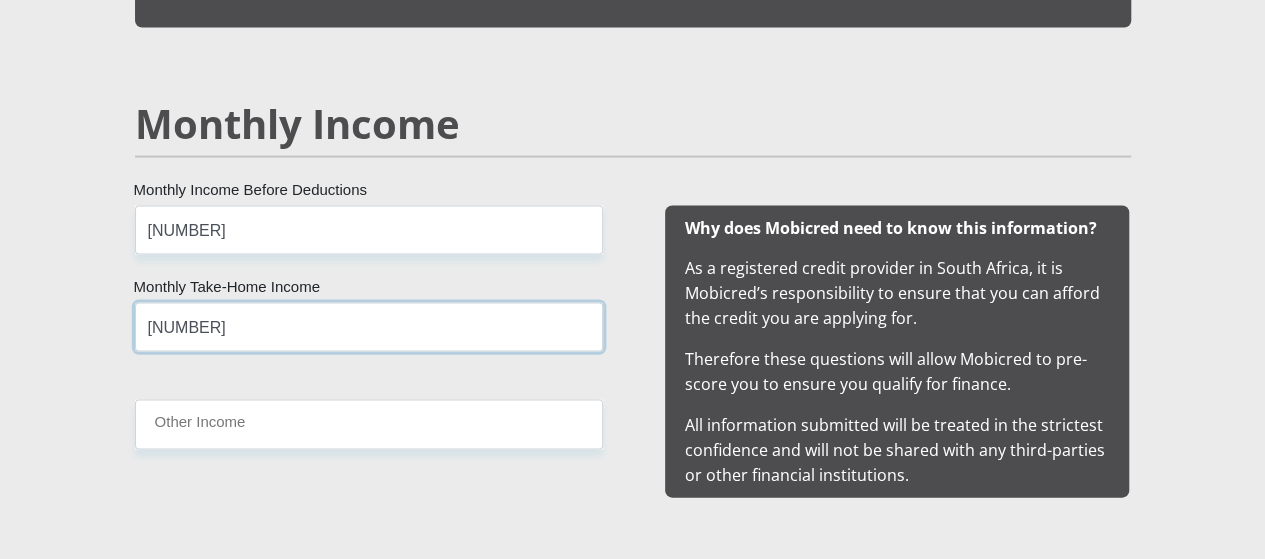 type on "[NUMBER]" 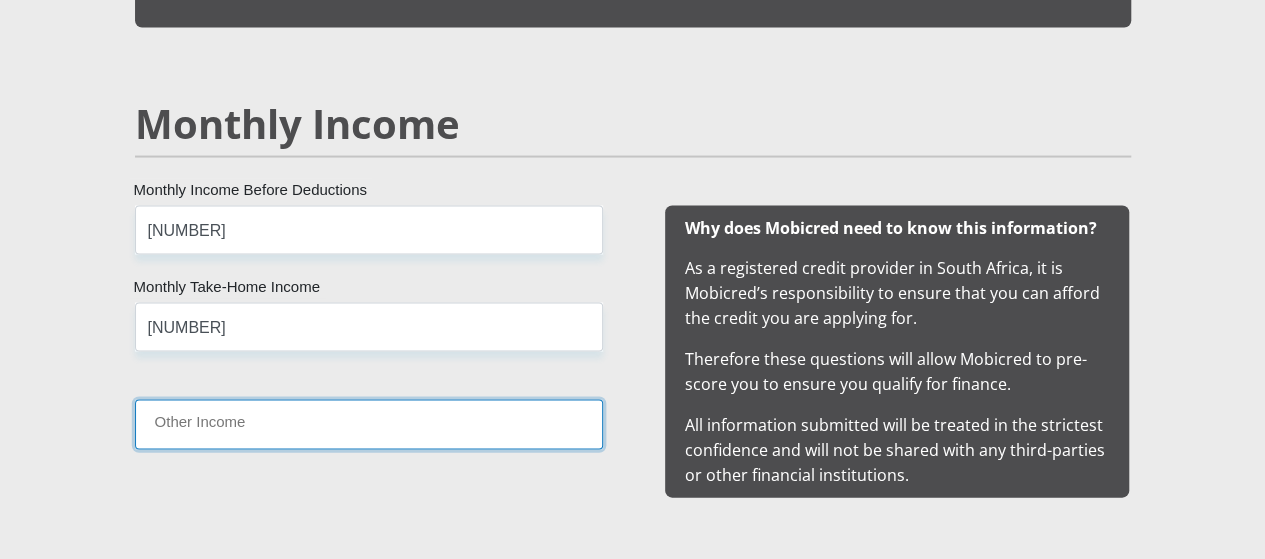 click on "Other Income" at bounding box center (369, 424) 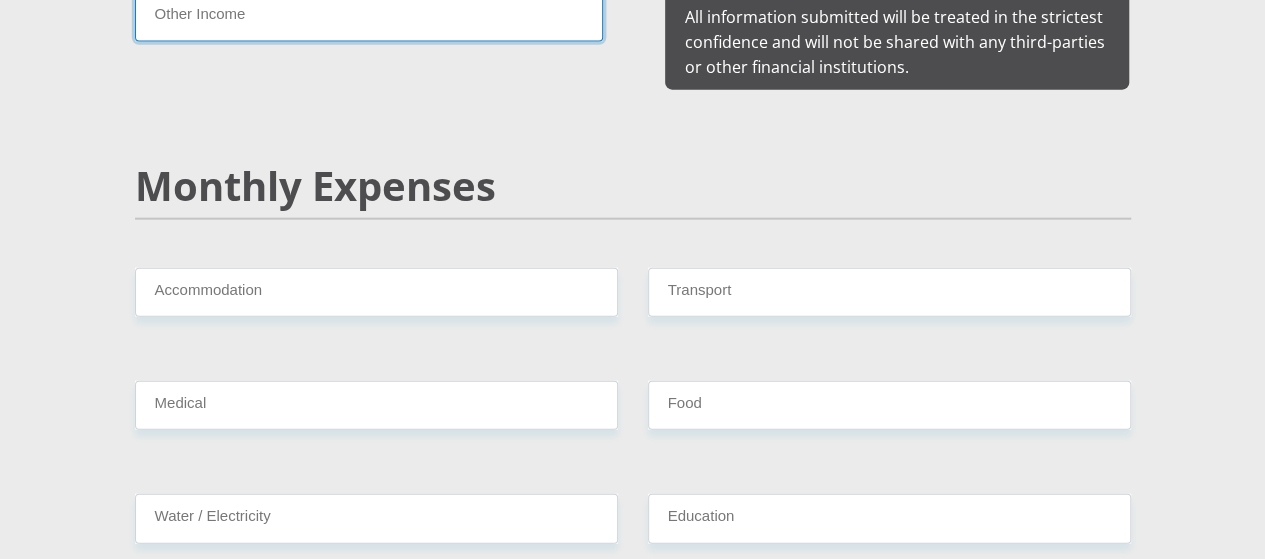 scroll, scrollTop: 2300, scrollLeft: 0, axis: vertical 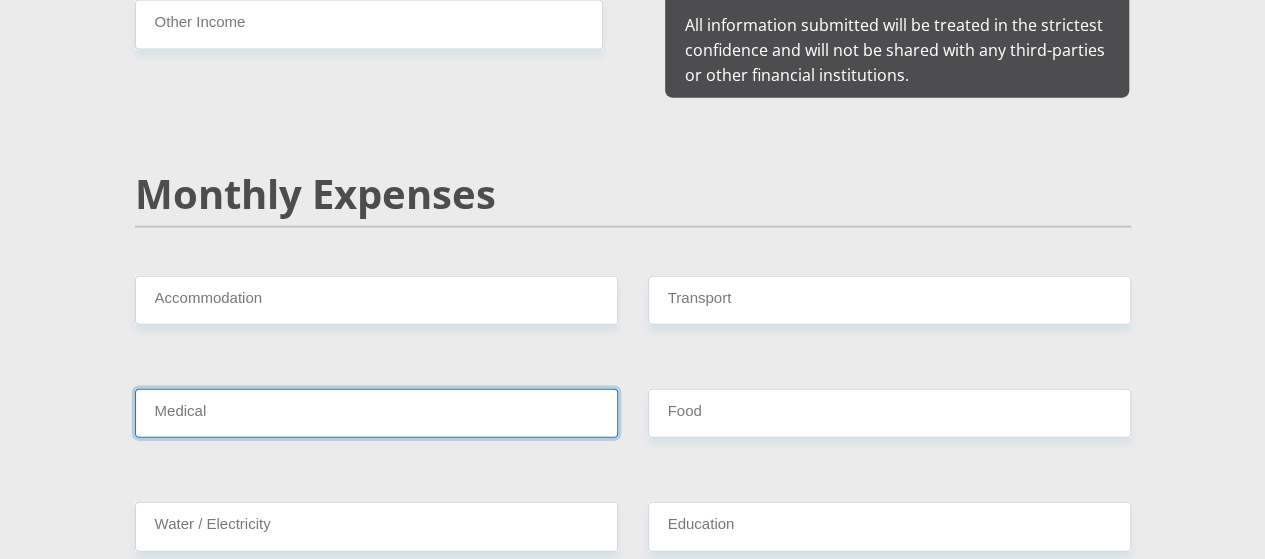 click on "Medical" at bounding box center (376, 413) 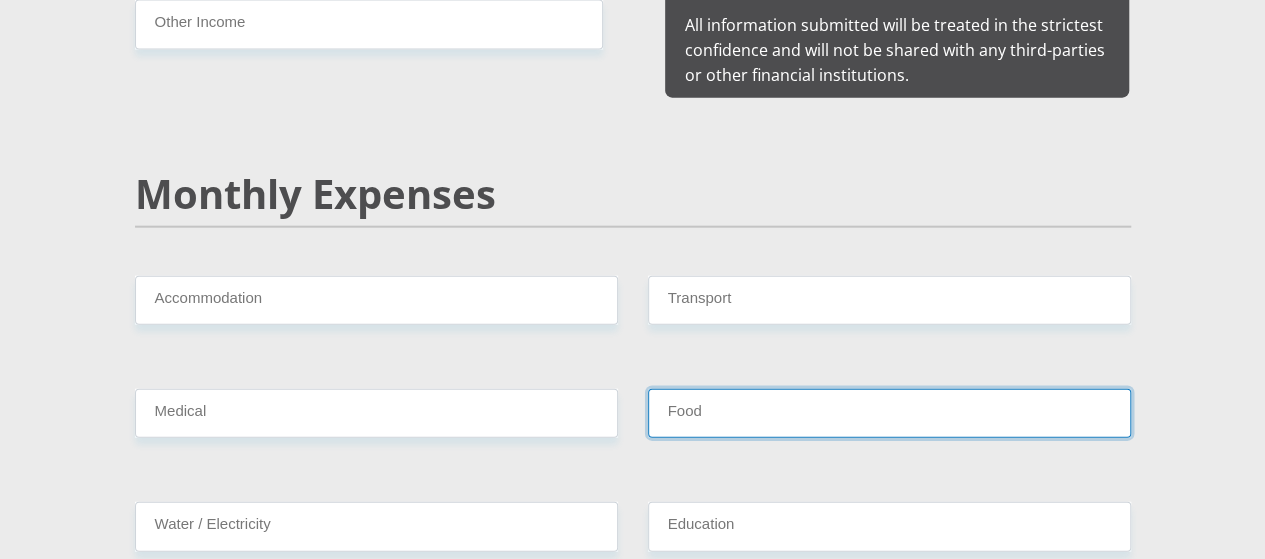 click on "Food" at bounding box center [889, 413] 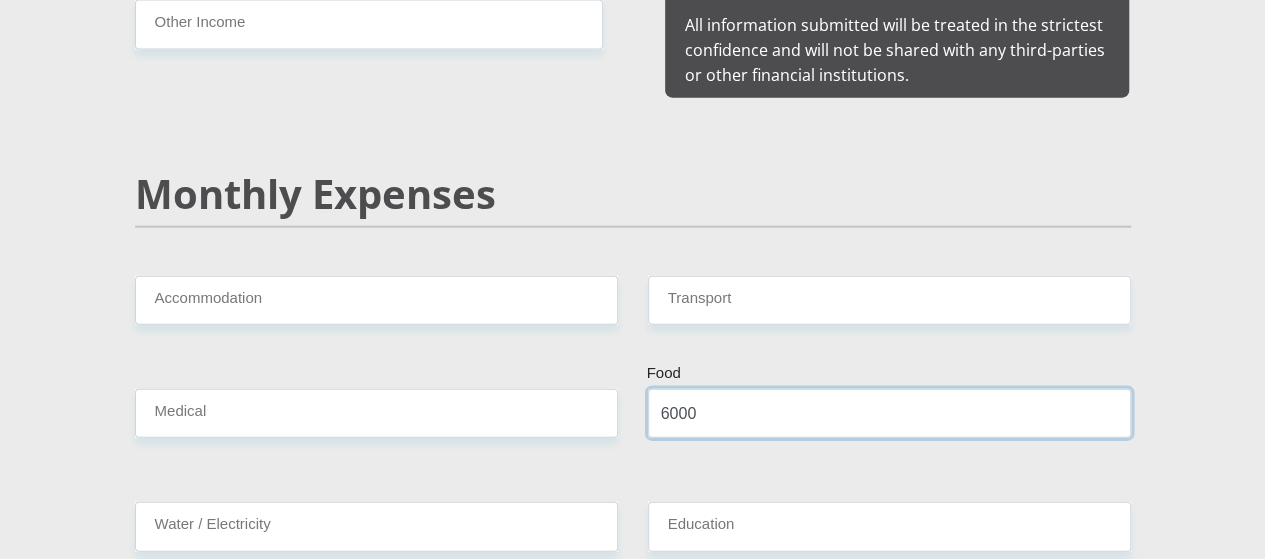 type on "6000" 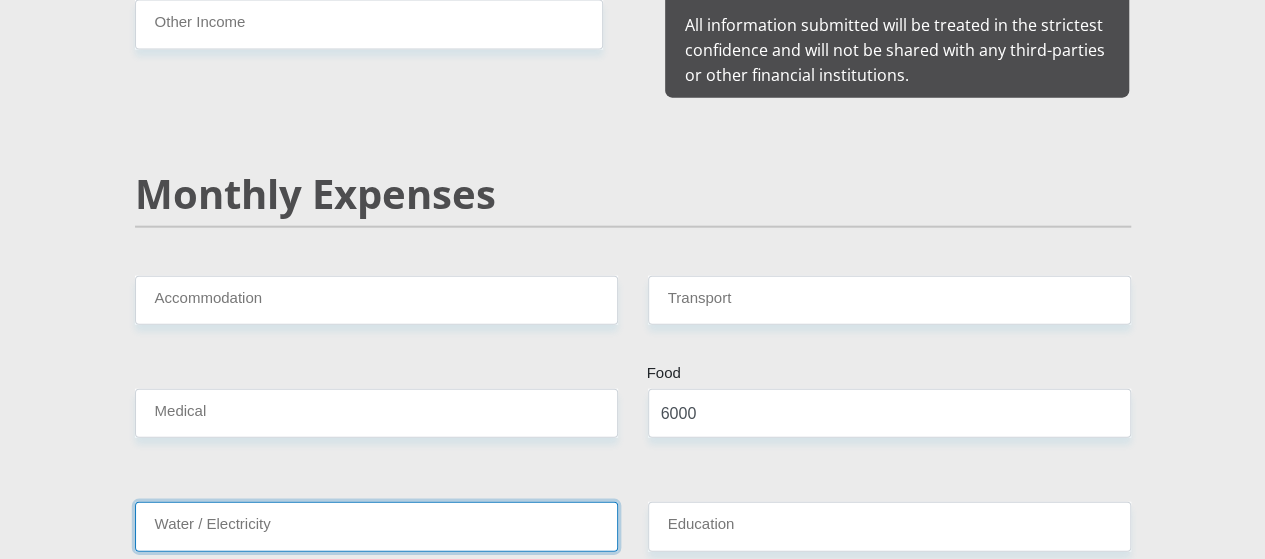 click on "Water / Electricity" at bounding box center [376, 526] 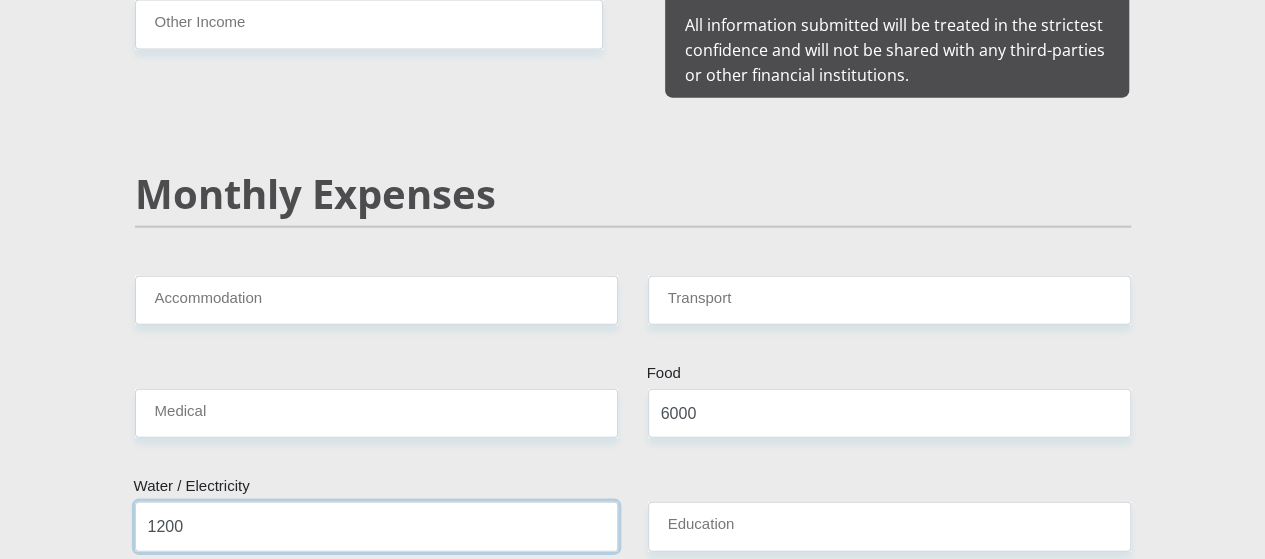 type on "1200" 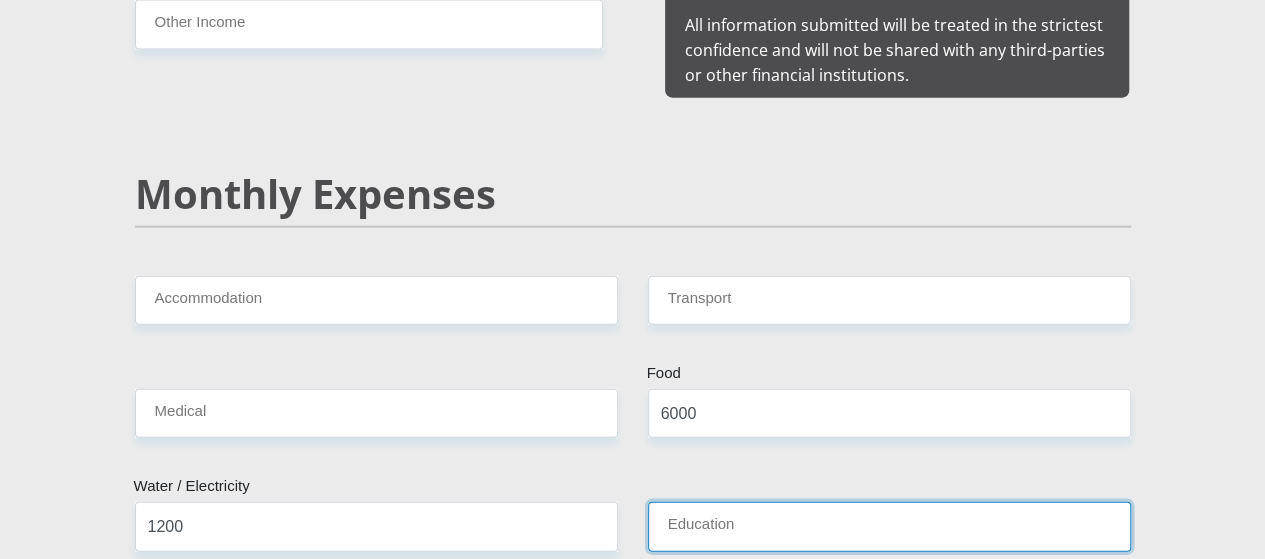 click on "Education" at bounding box center [889, 526] 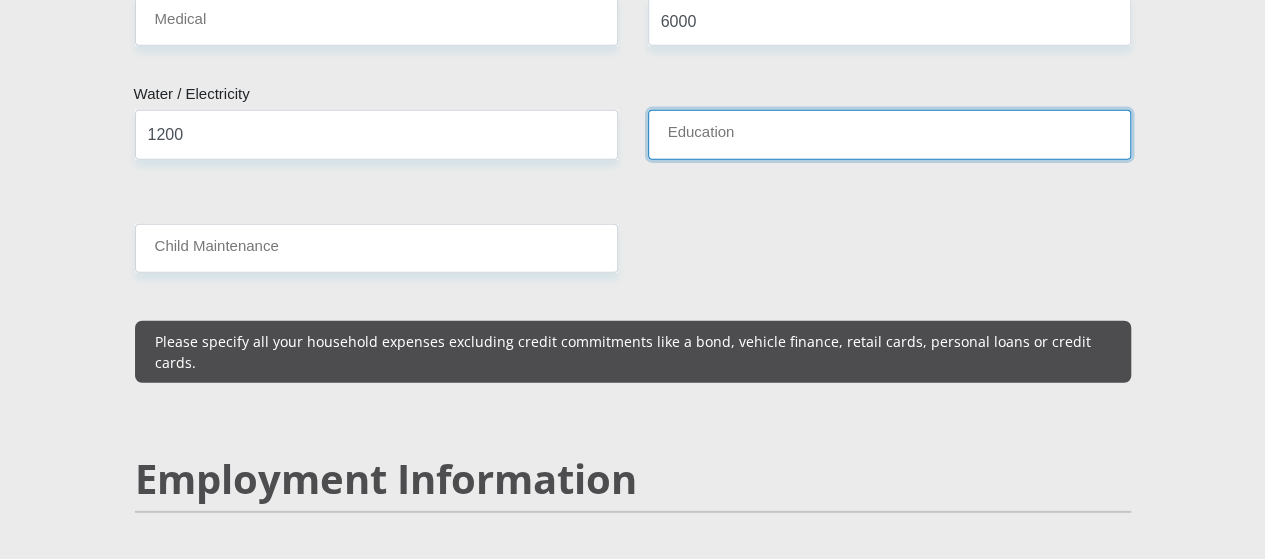 scroll, scrollTop: 2900, scrollLeft: 0, axis: vertical 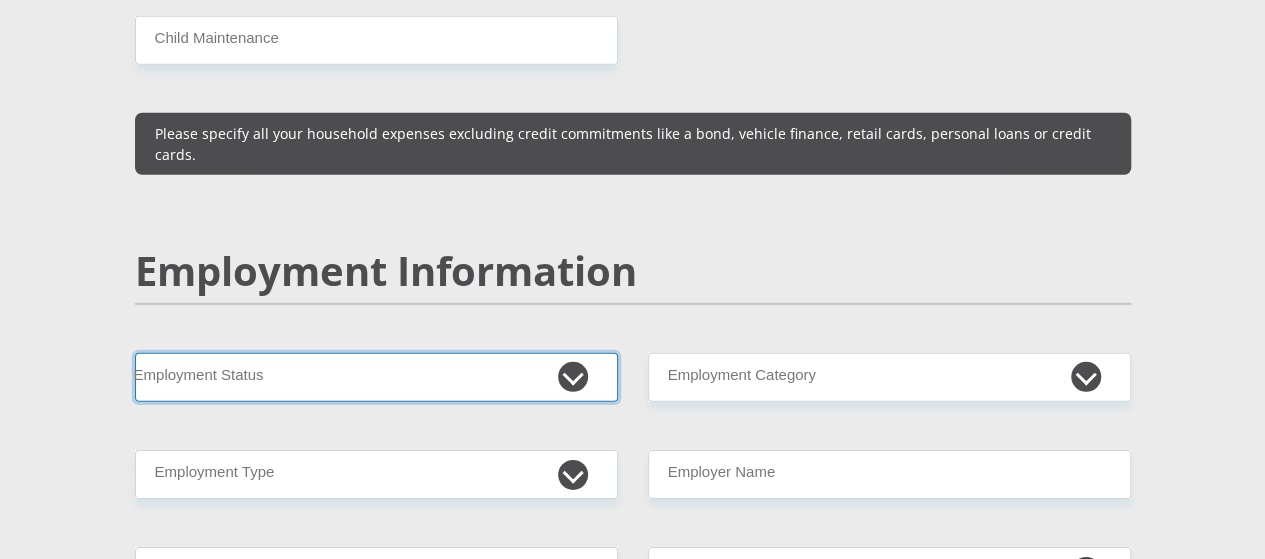 click on "Permanent/Full-time
Part-time/Casual
Contract Worker
Self-Employed
Housewife
Retired
Student
Medically Boarded
Disability
Unemployed" at bounding box center [376, 377] 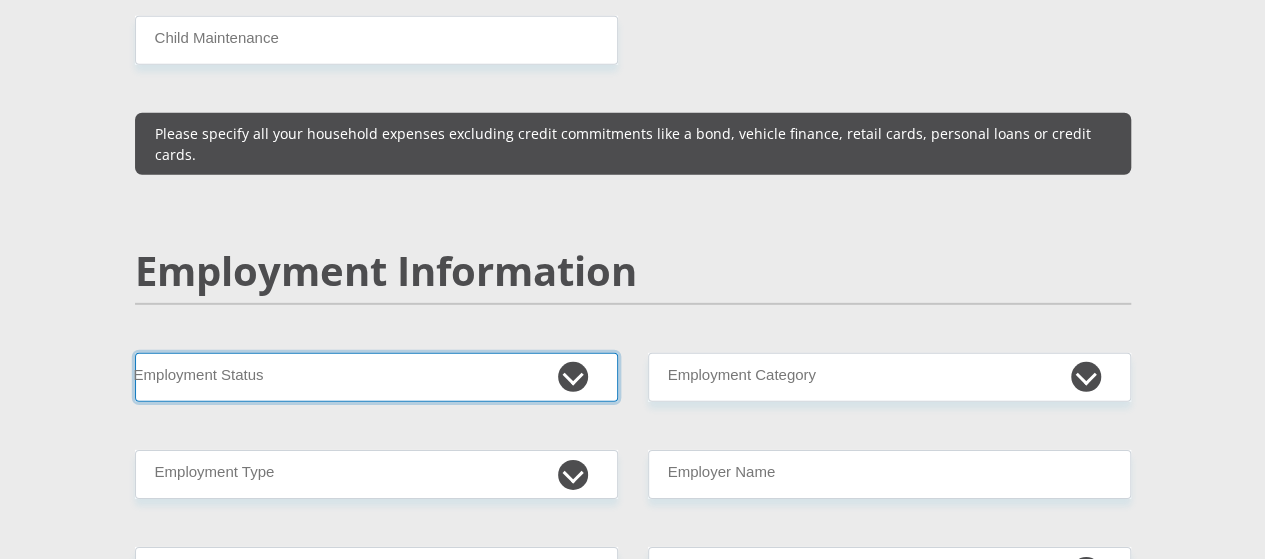 select on "1" 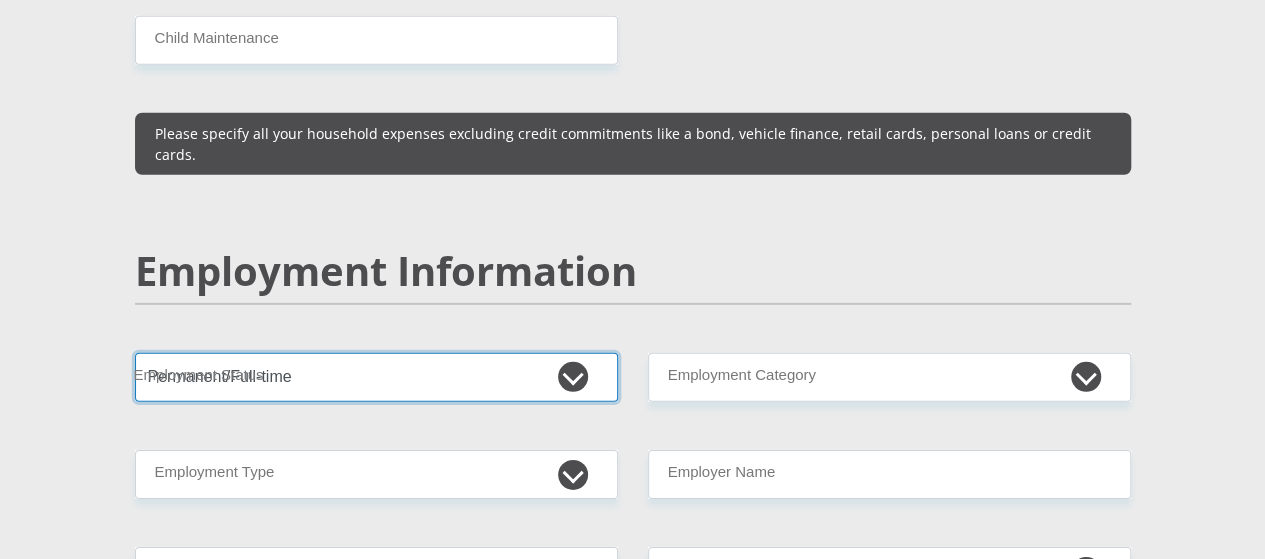 click on "Permanent/Full-time
Part-time/Casual
Contract Worker
Self-Employed
Housewife
Retired
Student
Medically Boarded
Disability
Unemployed" at bounding box center (376, 377) 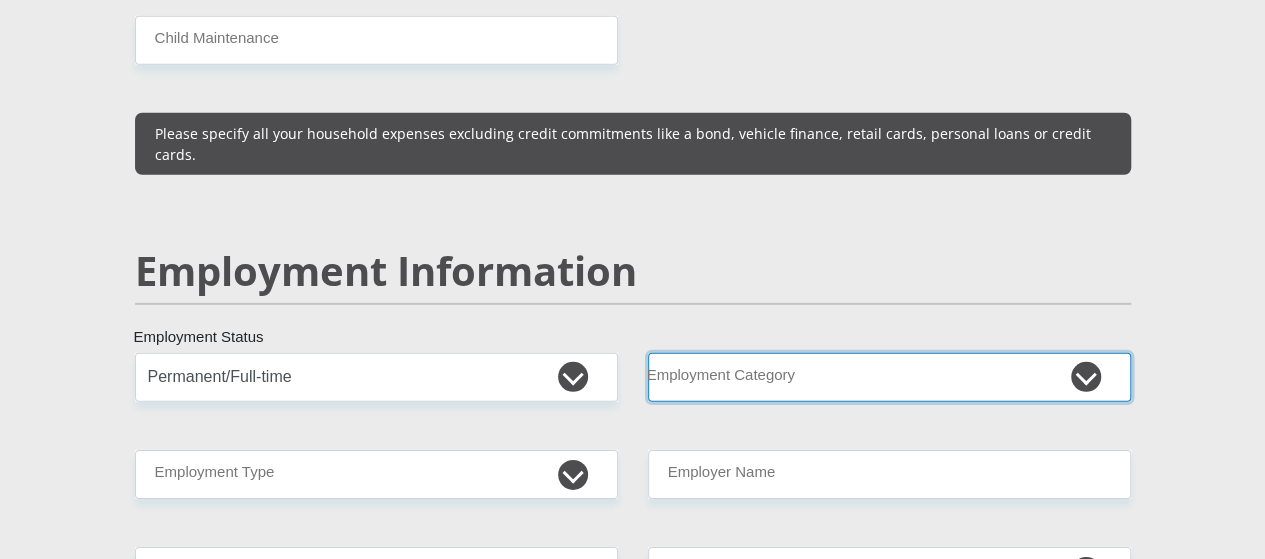 click on "AGRICULTURE
ALCOHOL & TOBACCO
CONSTRUCTION MATERIALS
METALLURGY
EQUIPMENT FOR RENEWABLE ENERGY
SPECIALIZED CONTRACTORS
CAR
GAMING (INCL. INTERNET
OTHER WHOLESALE
UNLICENSED PHARMACEUTICALS
CURRENCY EXCHANGE HOUSES
OTHER FINANCIAL INSTITUTIONS & INSURANCE
REAL ESTATE AGENTS
OIL & GAS
OTHER MATERIALS (E.G. IRON ORE)
PRECIOUS STONES & PRECIOUS METALS
POLITICAL ORGANIZATIONS
RELIGIOUS ORGANIZATIONS(NOT SECTS)
ACTI. HAVING BUSINESS DEAL WITH PUBLIC ADMINISTRATION
LAUNDROMATS" at bounding box center [889, 377] 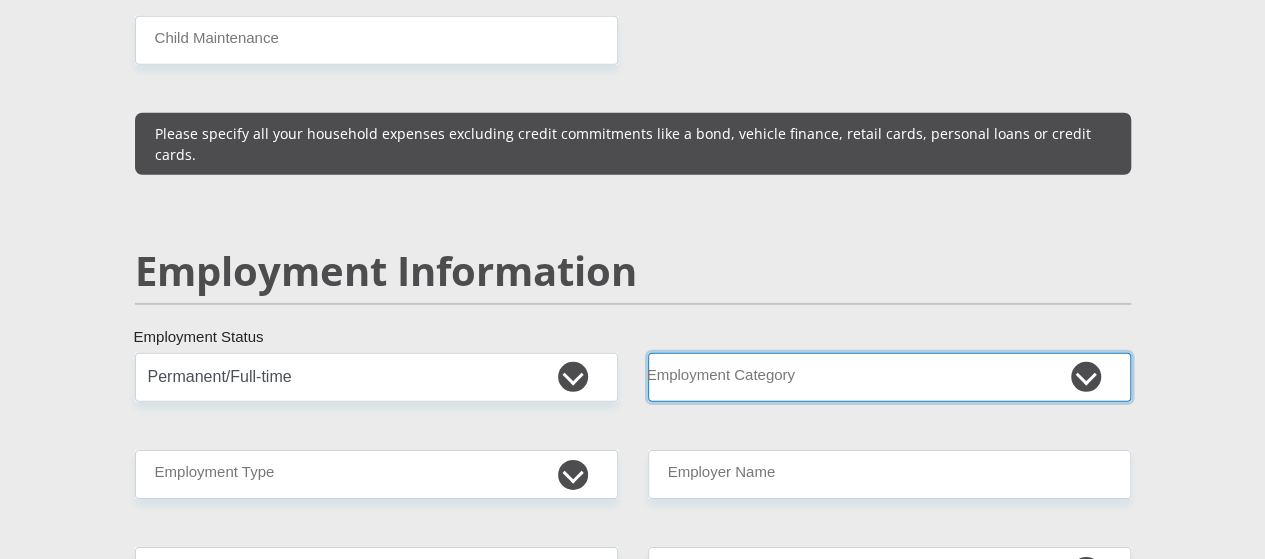 click on "AGRICULTURE
ALCOHOL & TOBACCO
CONSTRUCTION MATERIALS
METALLURGY
EQUIPMENT FOR RENEWABLE ENERGY
SPECIALIZED CONTRACTORS
CAR
GAMING (INCL. INTERNET
OTHER WHOLESALE
UNLICENSED PHARMACEUTICALS
CURRENCY EXCHANGE HOUSES
OTHER FINANCIAL INSTITUTIONS & INSURANCE
REAL ESTATE AGENTS
OIL & GAS
OTHER MATERIALS (E.G. IRON ORE)
PRECIOUS STONES & PRECIOUS METALS
POLITICAL ORGANIZATIONS
RELIGIOUS ORGANIZATIONS(NOT SECTS)
ACTI. HAVING BUSINESS DEAL WITH PUBLIC ADMINISTRATION
LAUNDROMATS" at bounding box center [889, 377] 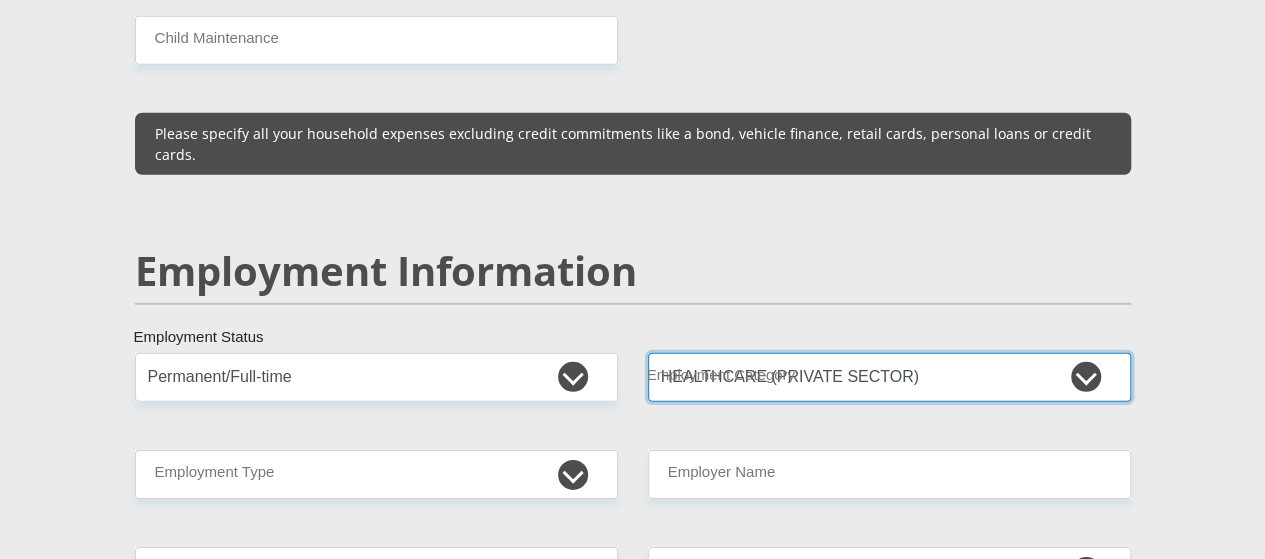 click on "AGRICULTURE
ALCOHOL & TOBACCO
CONSTRUCTION MATERIALS
METALLURGY
EQUIPMENT FOR RENEWABLE ENERGY
SPECIALIZED CONTRACTORS
CAR
GAMING (INCL. INTERNET
OTHER WHOLESALE
UNLICENSED PHARMACEUTICALS
CURRENCY EXCHANGE HOUSES
OTHER FINANCIAL INSTITUTIONS & INSURANCE
REAL ESTATE AGENTS
OIL & GAS
OTHER MATERIALS (E.G. IRON ORE)
PRECIOUS STONES & PRECIOUS METALS
POLITICAL ORGANIZATIONS
RELIGIOUS ORGANIZATIONS(NOT SECTS)
ACTI. HAVING BUSINESS DEAL WITH PUBLIC ADMINISTRATION
LAUNDROMATS" at bounding box center [889, 377] 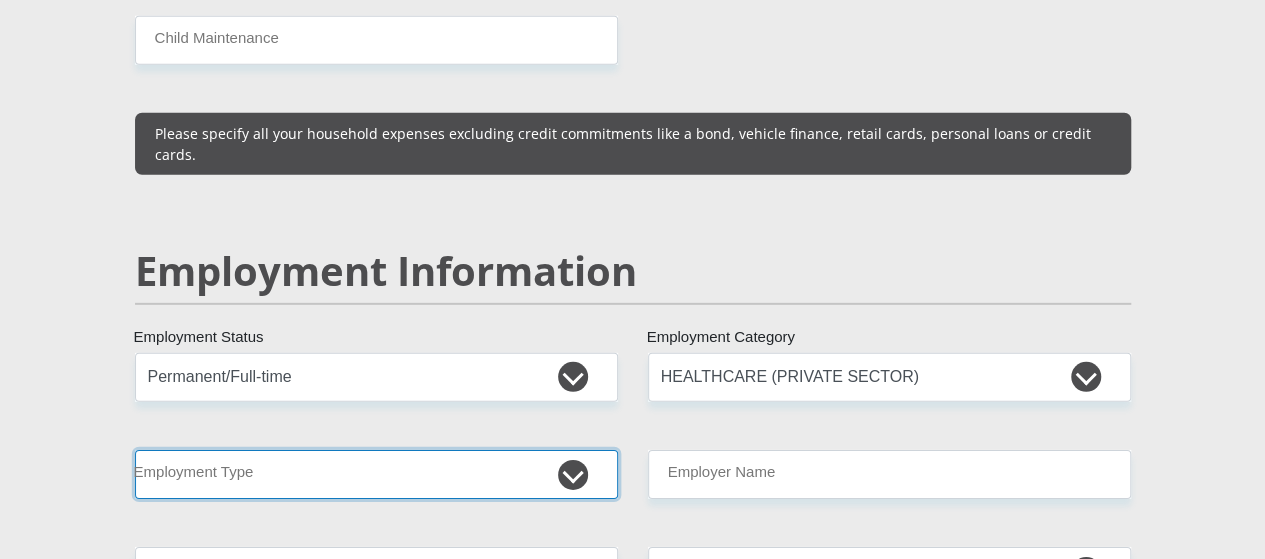 click on "College/Lecturer
Craft Seller
Creative
Driver
Executive
Farmer
Forces - Non Commissioned
Forces - Officer
Hawker
Housewife
Labourer
Licenced Professional
Manager
Miner
Non Licenced Professional
Office Staff/Clerk
Outside Worker
Pensioner
Permanent Teacher
Production/Manufacturing
Sales
Self-Employed
Semi-Professional Worker
Service Industry  Social Worker  Student" at bounding box center [376, 474] 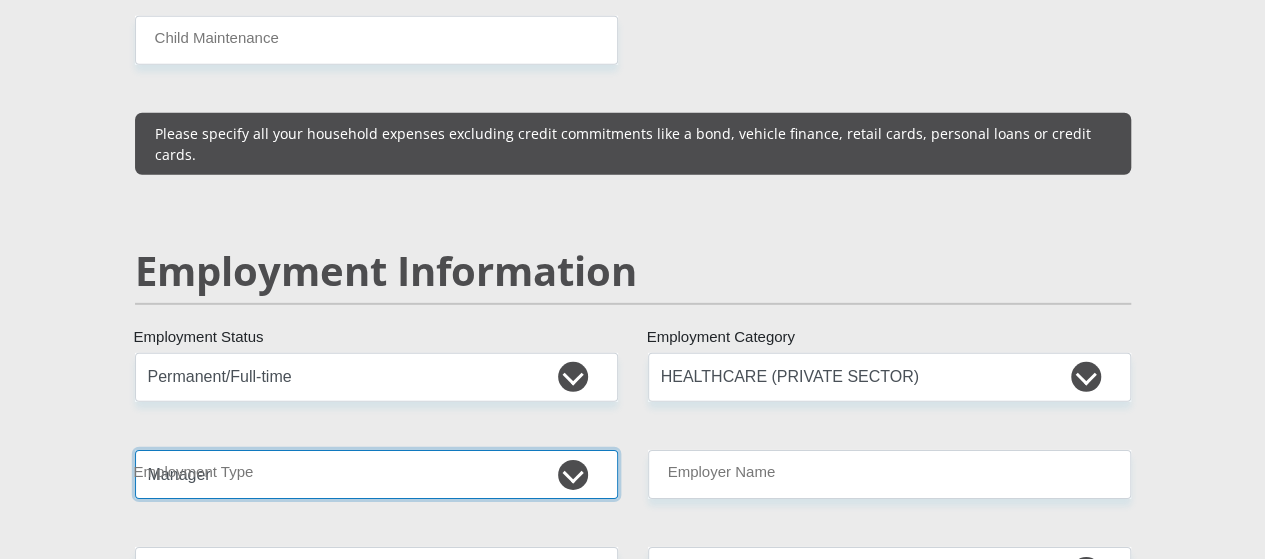 click on "College/Lecturer
Craft Seller
Creative
Driver
Executive
Farmer
Forces - Non Commissioned
Forces - Officer
Hawker
Housewife
Labourer
Licenced Professional
Manager
Miner
Non Licenced Professional
Office Staff/Clerk
Outside Worker
Pensioner
Permanent Teacher
Production/Manufacturing
Sales
Self-Employed
Semi-Professional Worker
Service Industry  Social Worker  Student" at bounding box center (376, 474) 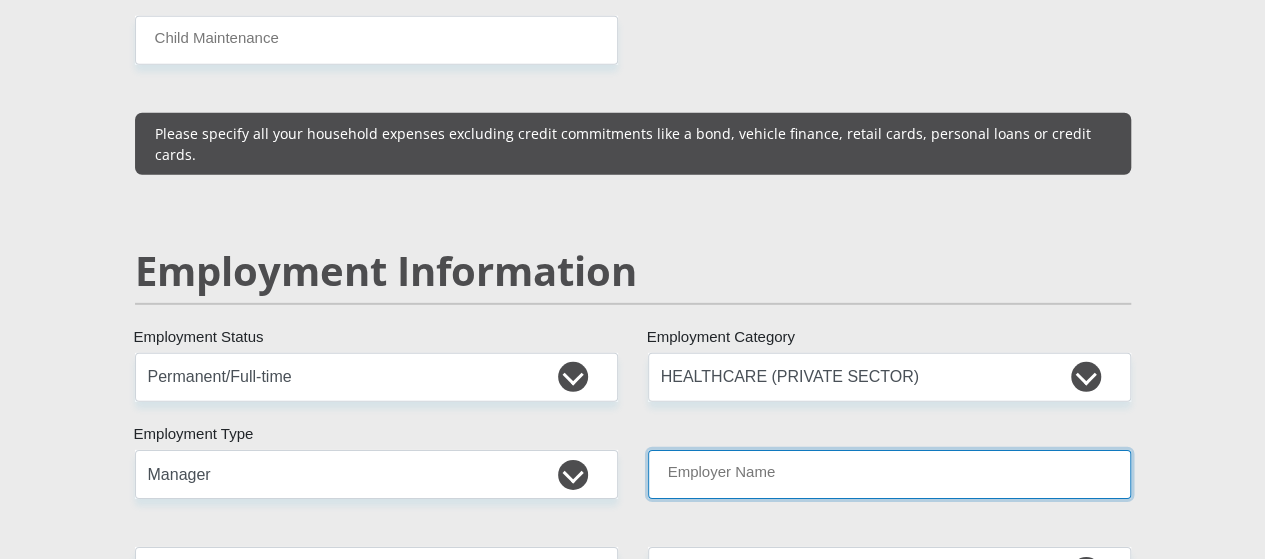 click on "Employer Name" at bounding box center [889, 474] 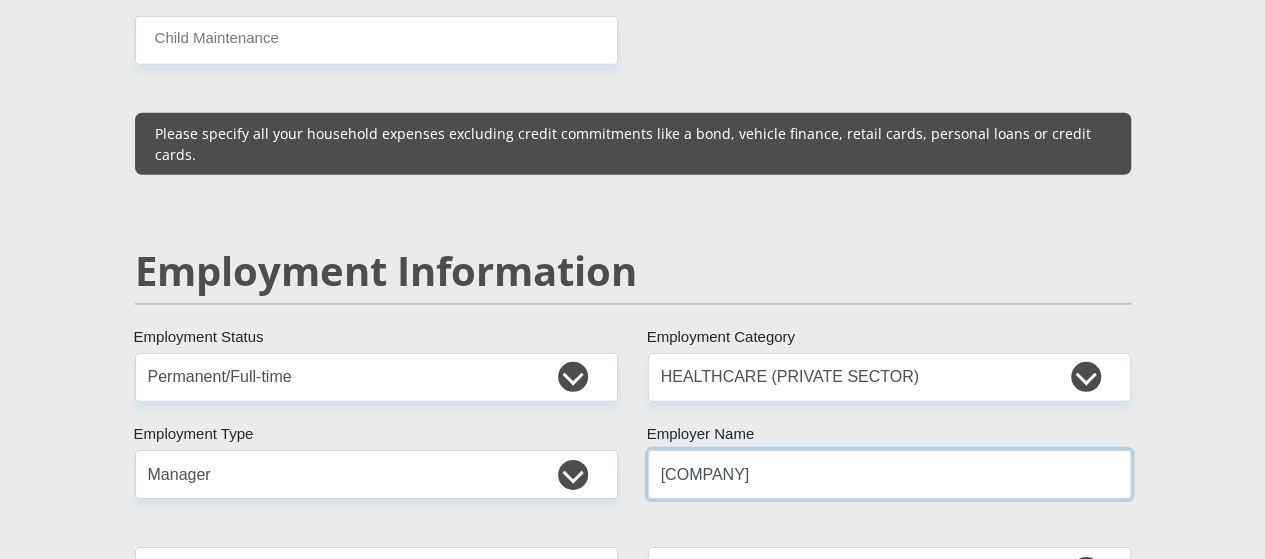 click on "[COMPANY]" at bounding box center [889, 474] 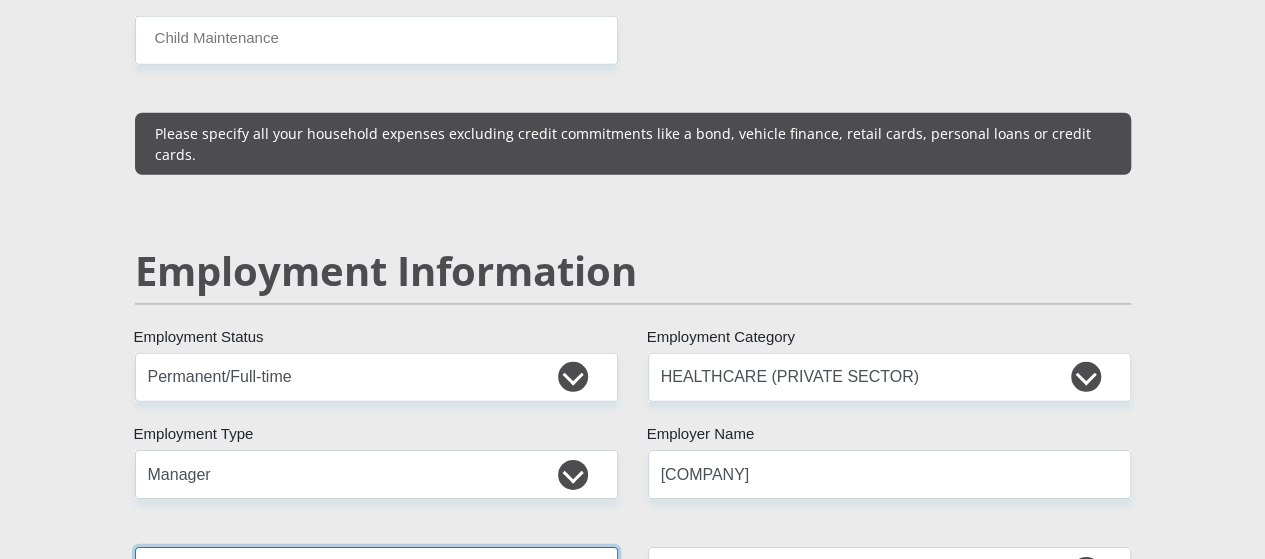 click on "Employer Work Number" at bounding box center [376, 571] 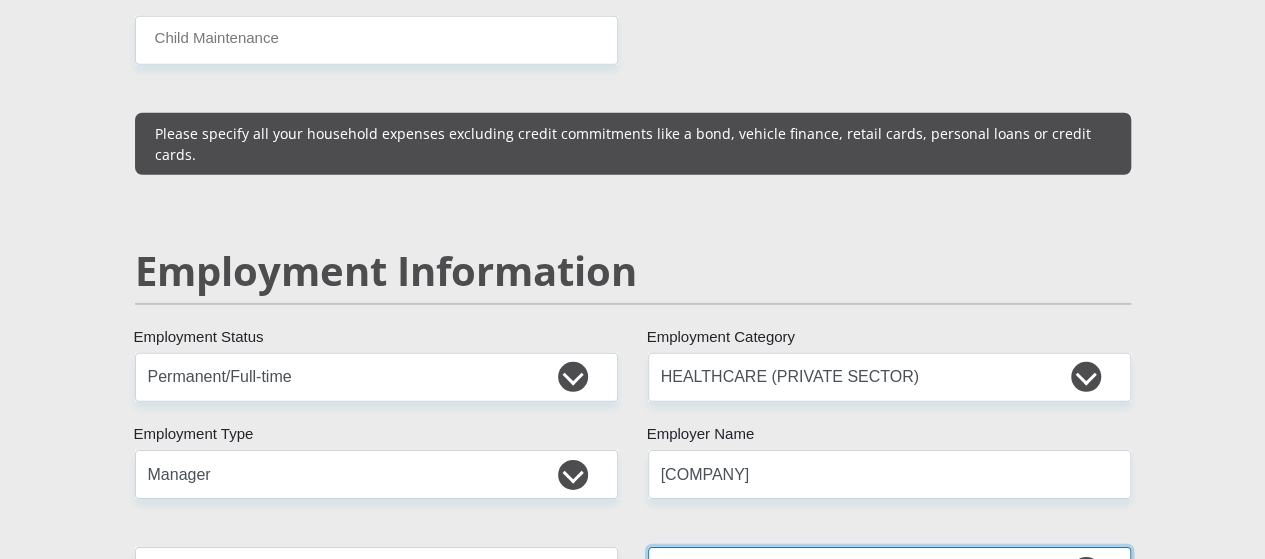 click on "less than 1 year
1-3 years
3-5 years
5+ years" at bounding box center [889, 571] 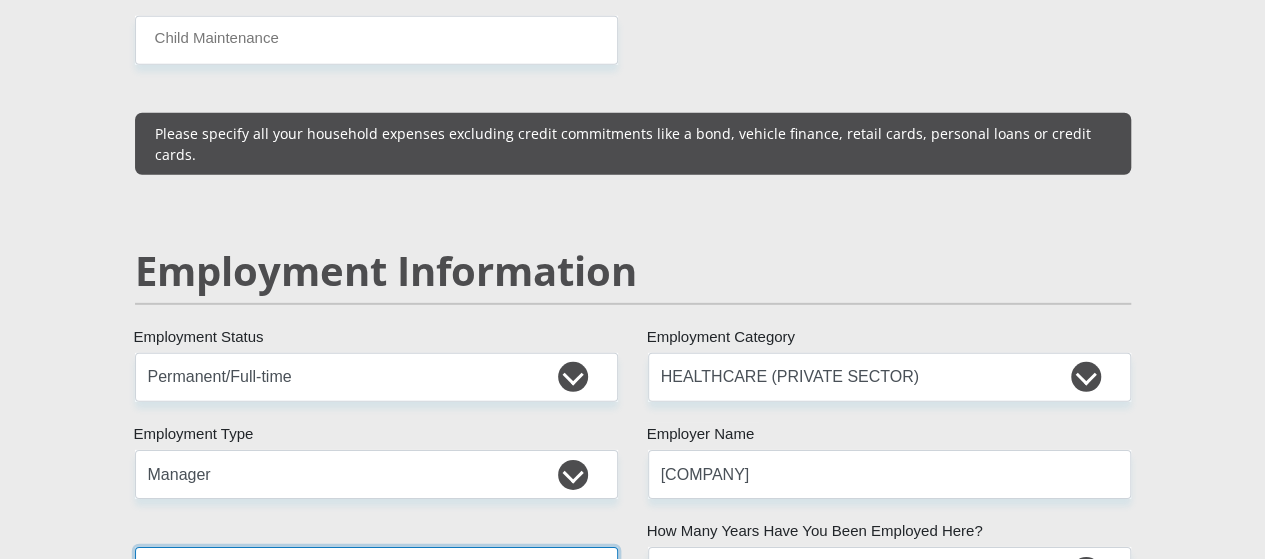 click on "Employer Work Number" at bounding box center [376, 571] 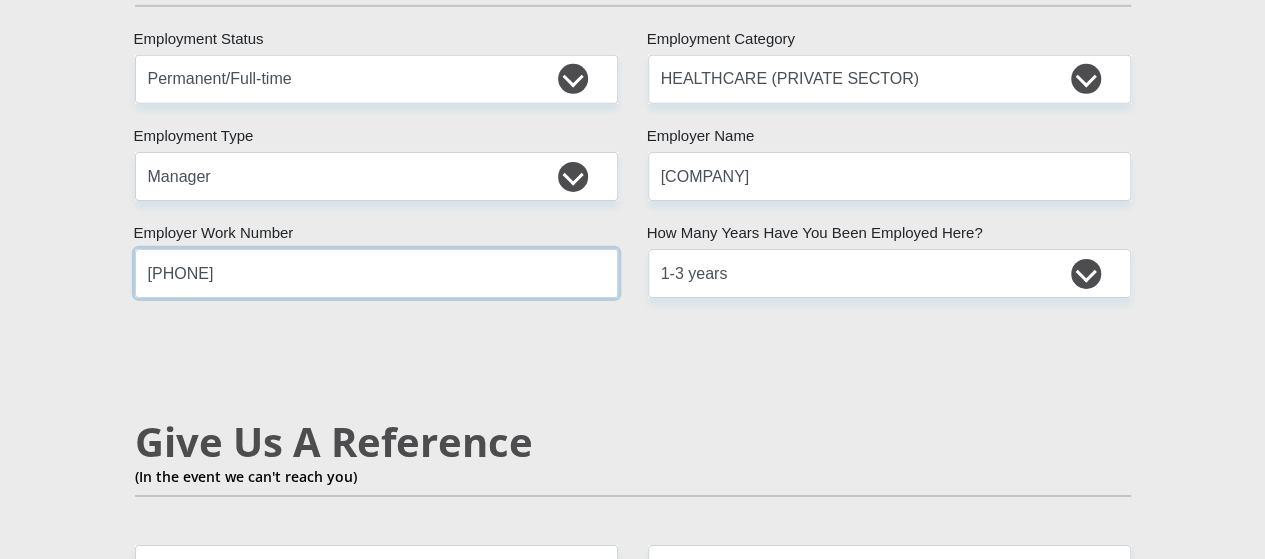 scroll, scrollTop: 3300, scrollLeft: 0, axis: vertical 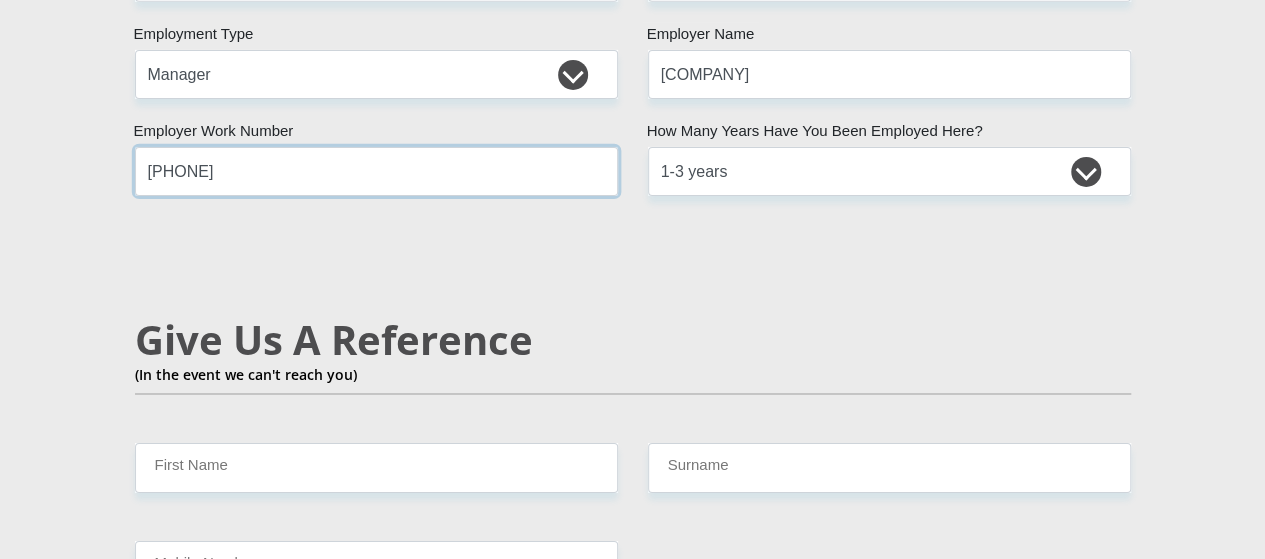 type on "[PHONE]" 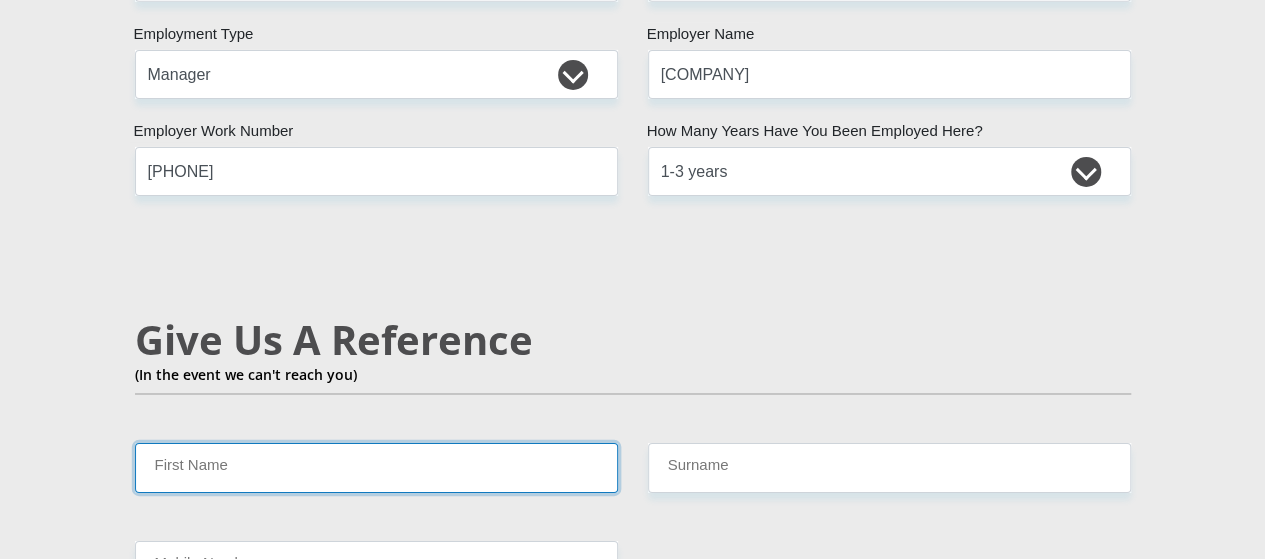 click on "First Name" at bounding box center [376, 467] 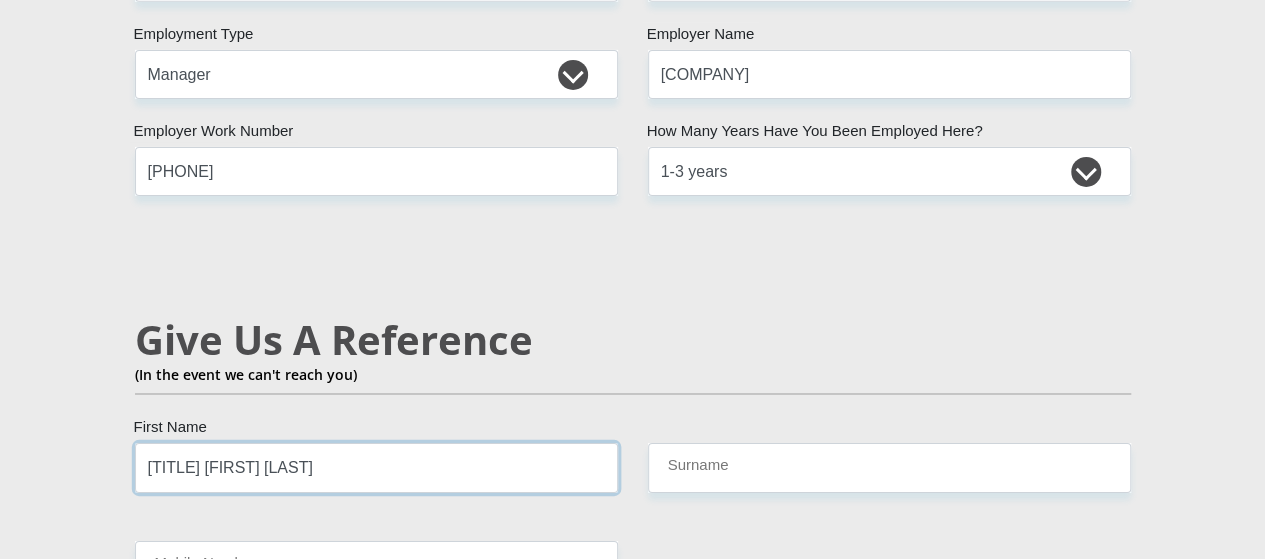 type on "[TITLE] [FIRST] [LAST]" 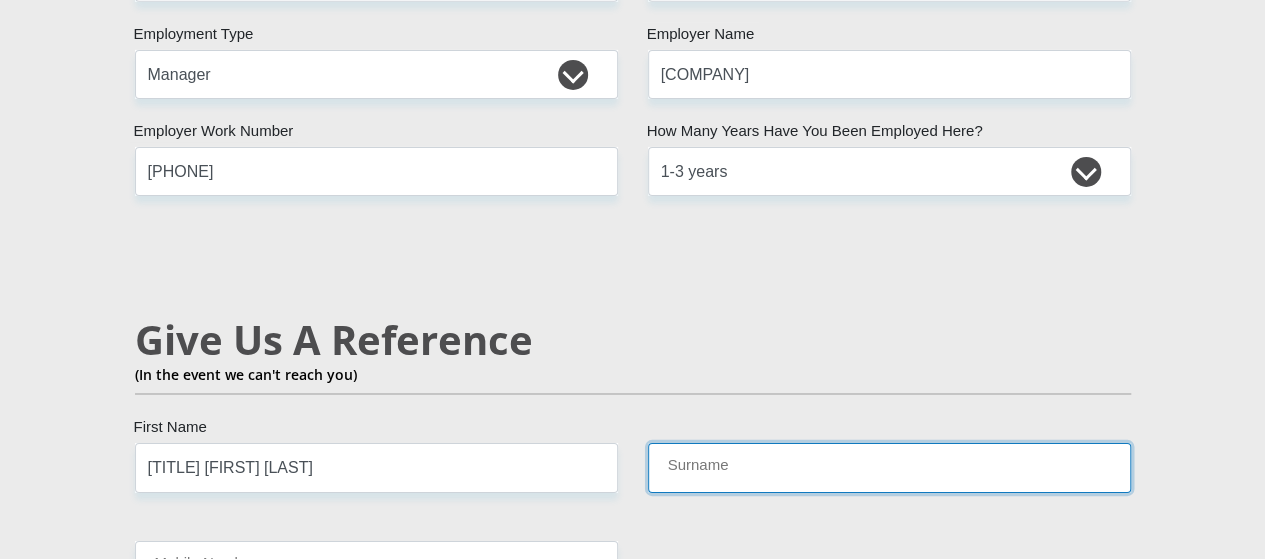click on "Surname" at bounding box center (889, 467) 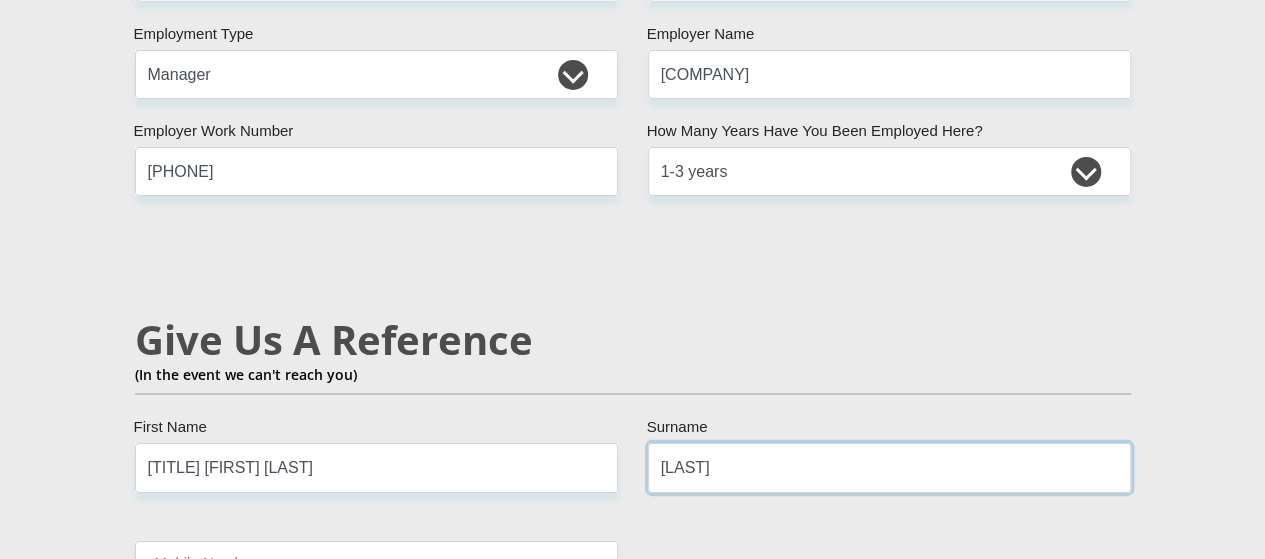 type on "[LAST]" 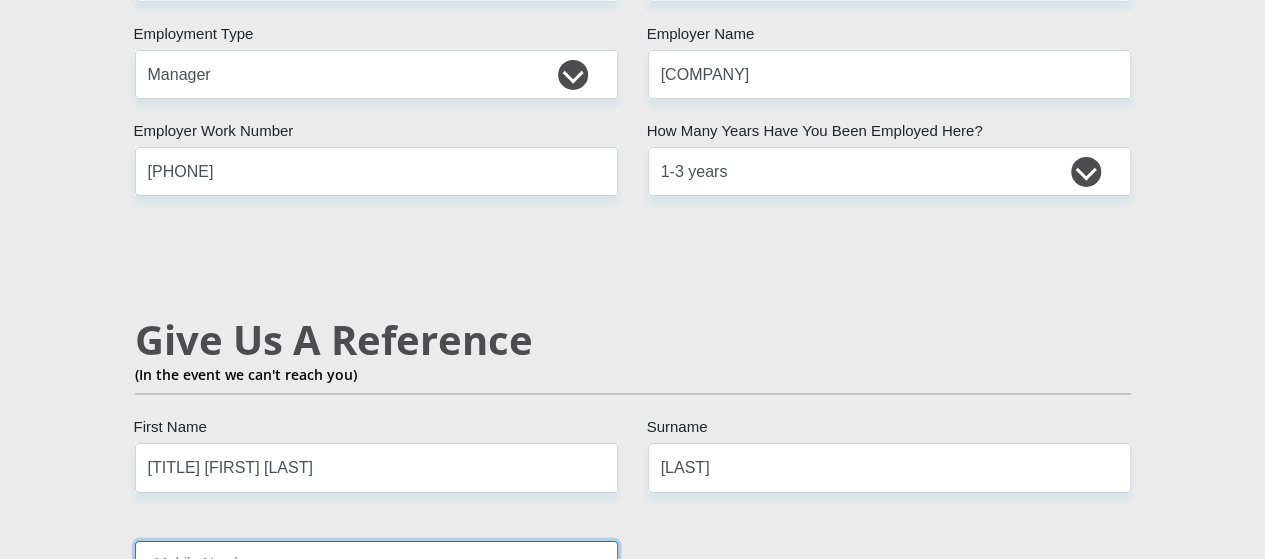 click on "Mobile Number" at bounding box center [376, 565] 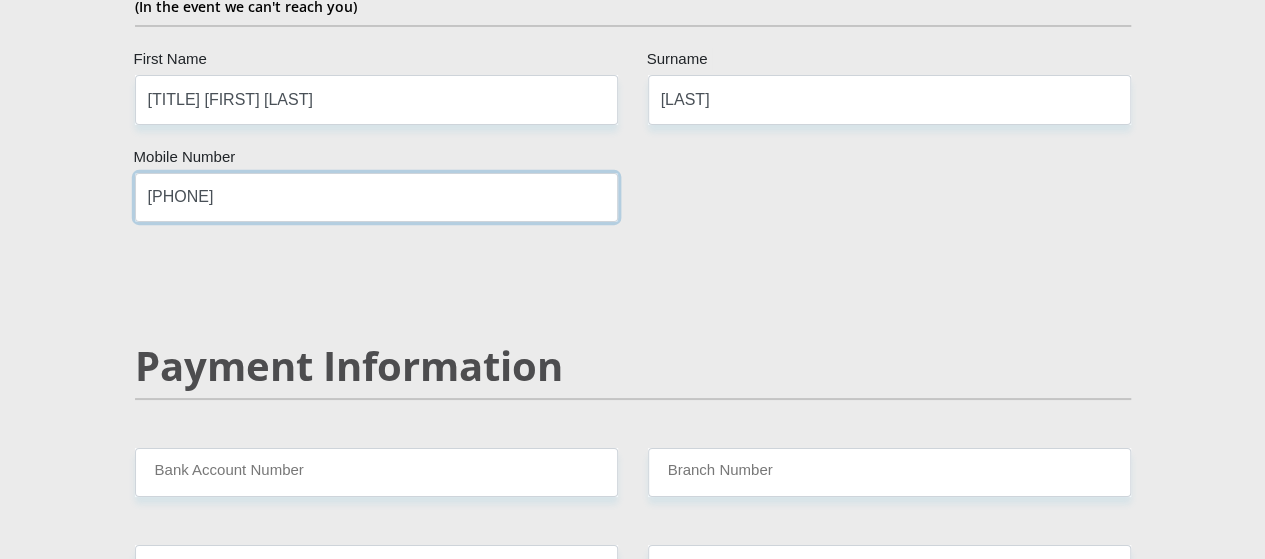 scroll, scrollTop: 3700, scrollLeft: 0, axis: vertical 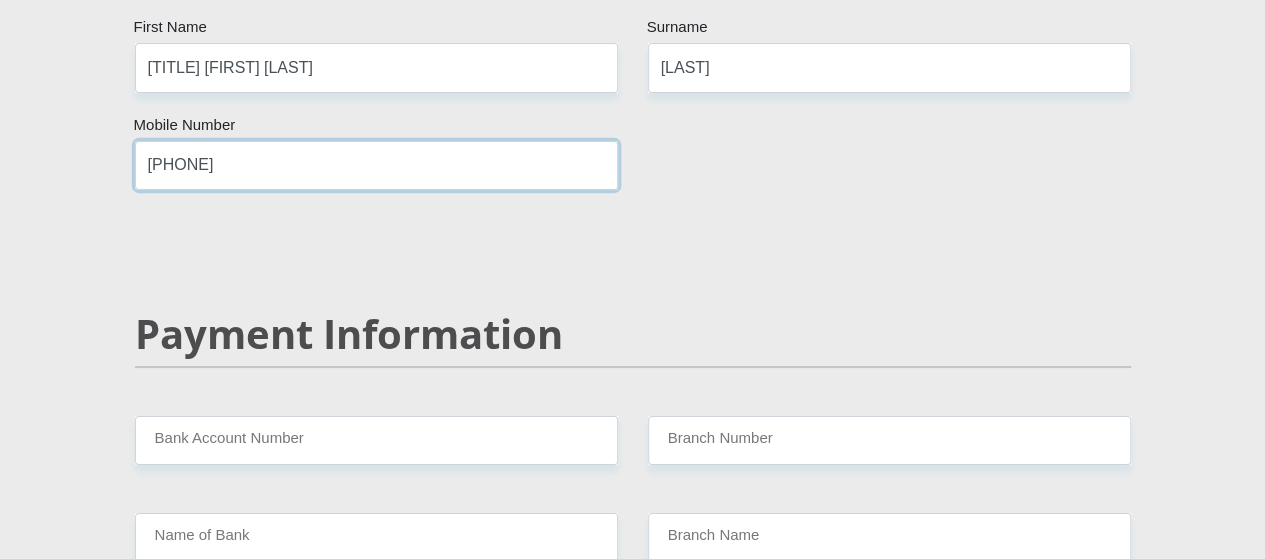type on "[PHONE]" 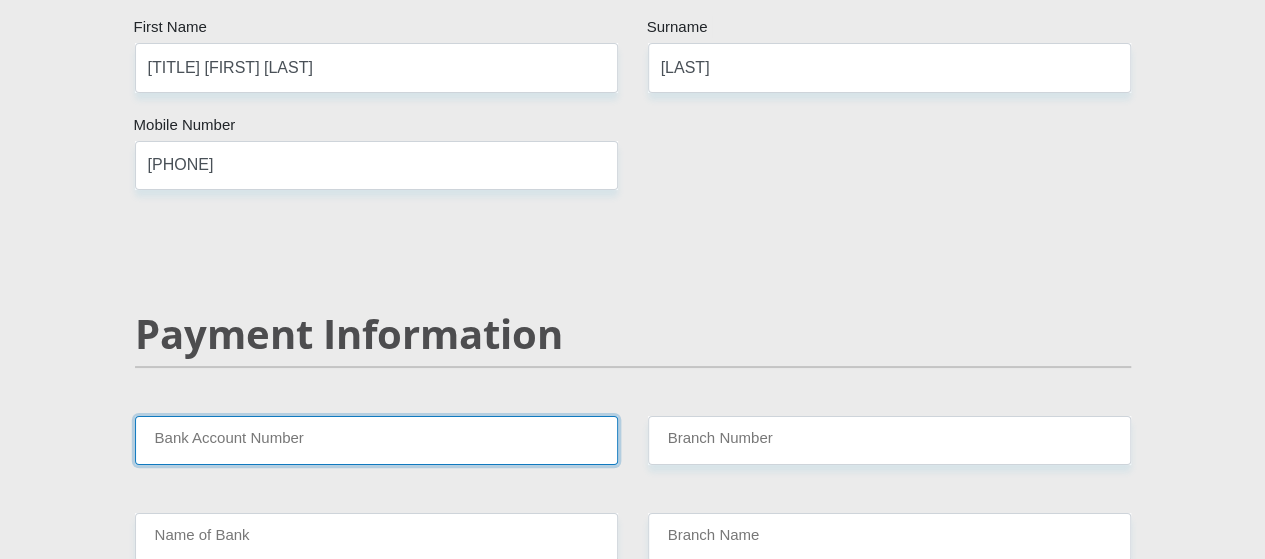 click on "Bank Account Number" at bounding box center [376, 440] 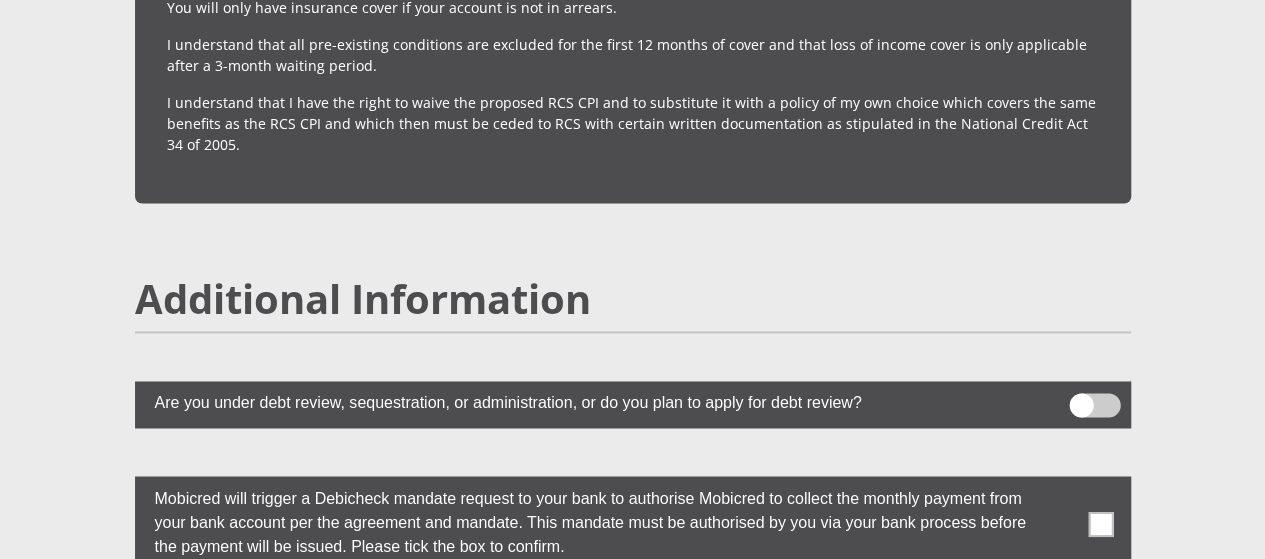 scroll, scrollTop: 5300, scrollLeft: 0, axis: vertical 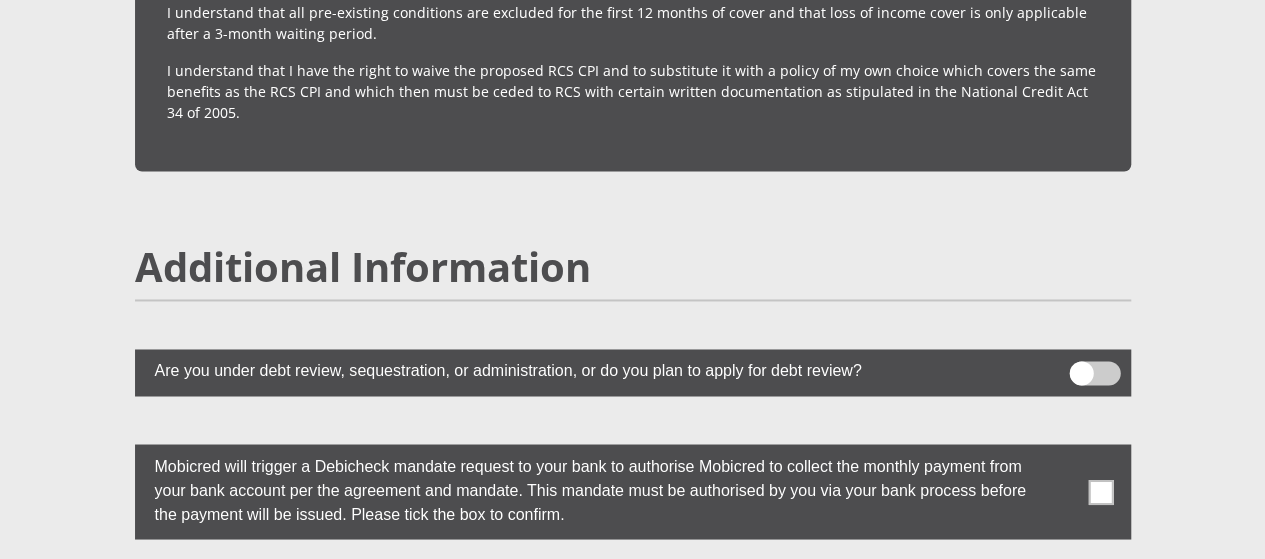 click at bounding box center (1100, 491) 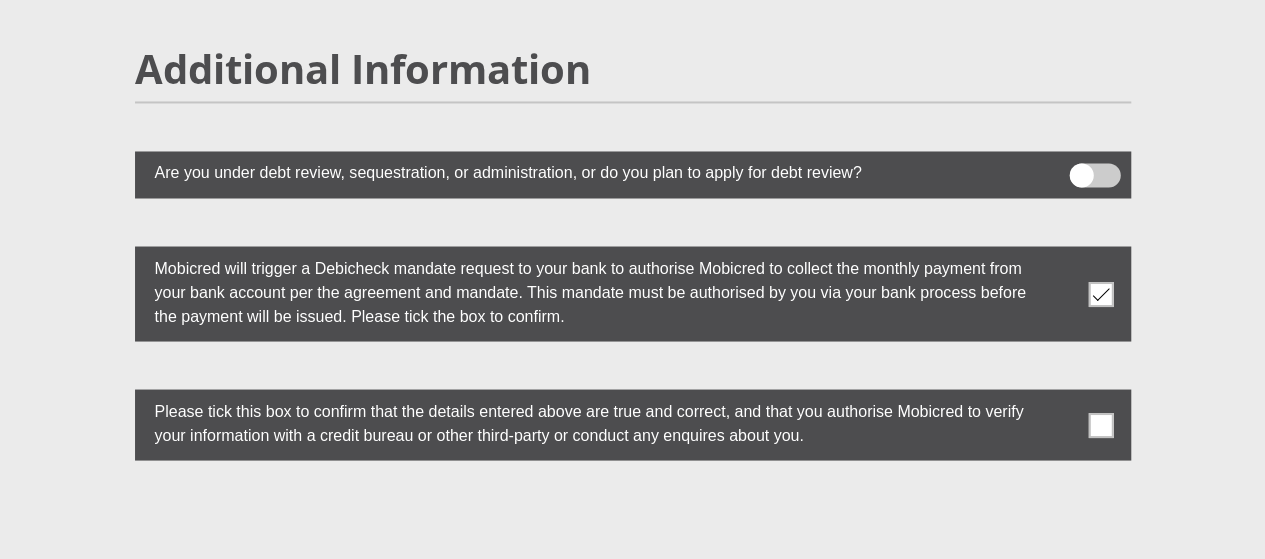 scroll, scrollTop: 5500, scrollLeft: 0, axis: vertical 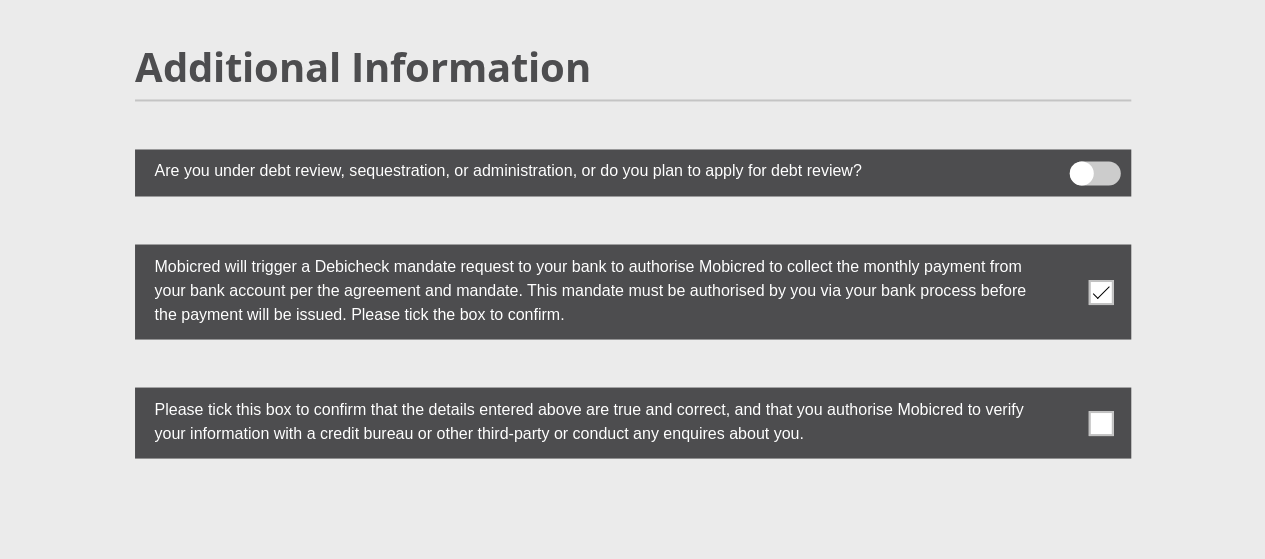 click at bounding box center [1100, 422] 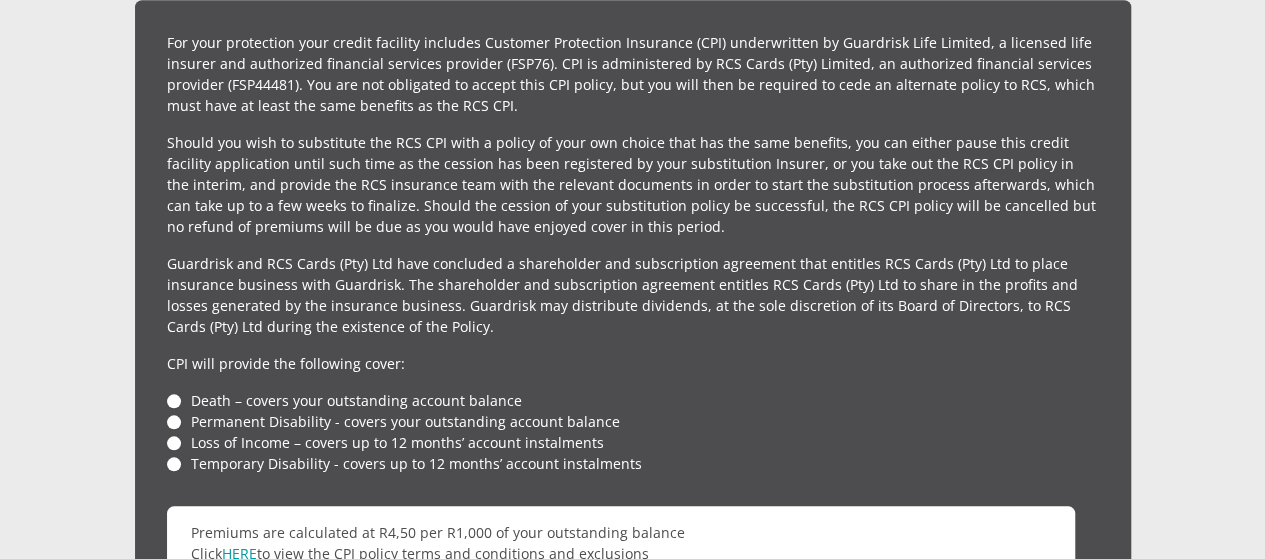 scroll, scrollTop: 4600, scrollLeft: 0, axis: vertical 